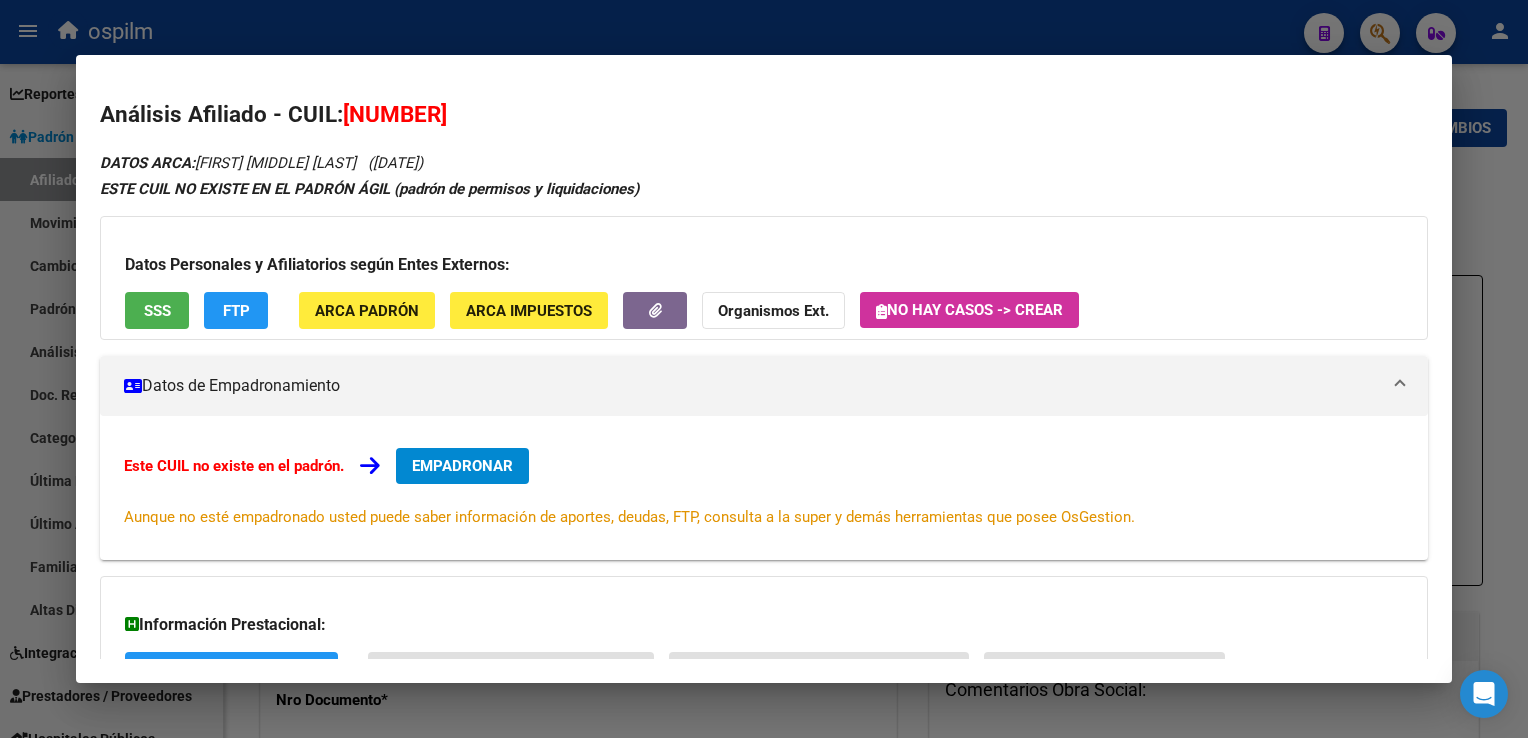scroll, scrollTop: 0, scrollLeft: 0, axis: both 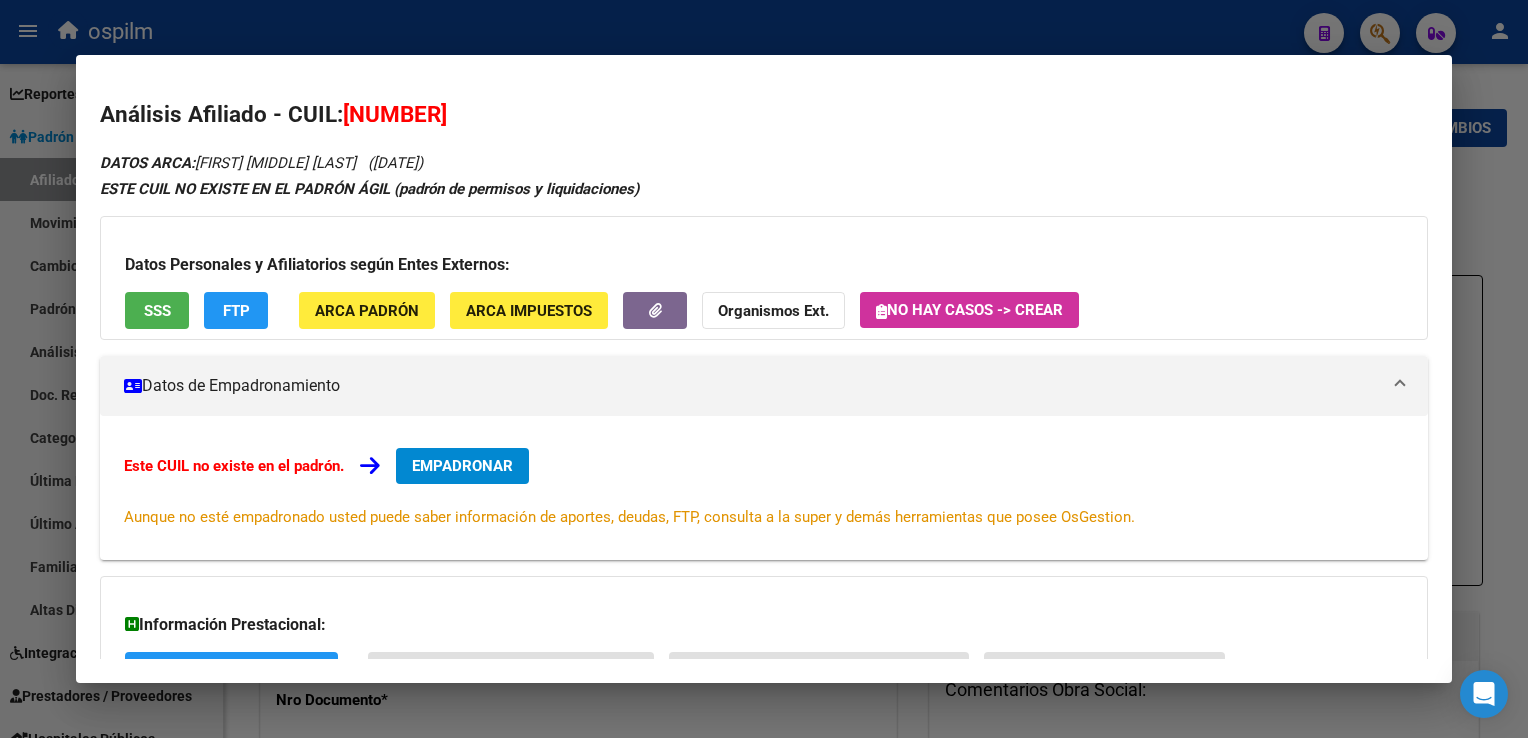click at bounding box center (764, 369) 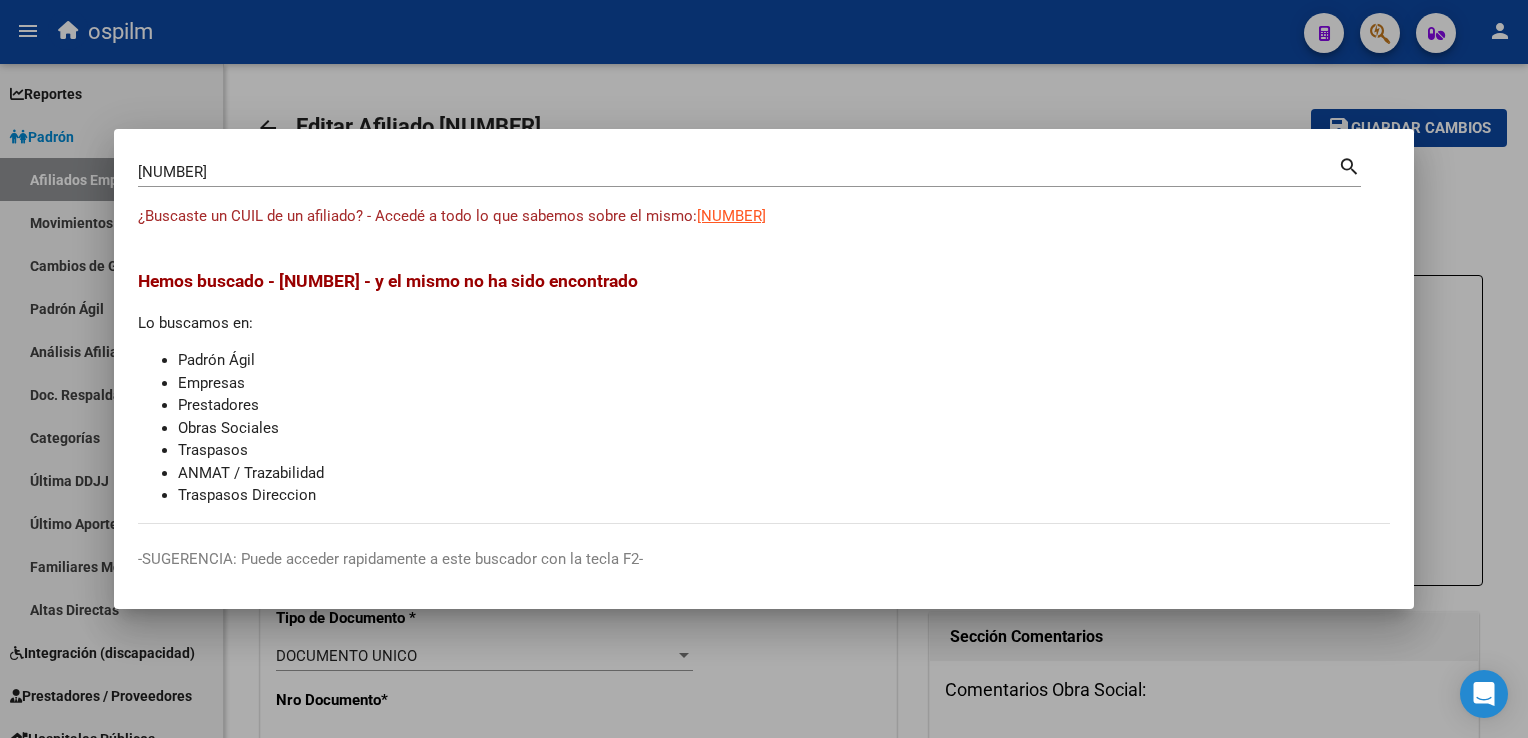 click at bounding box center (764, 369) 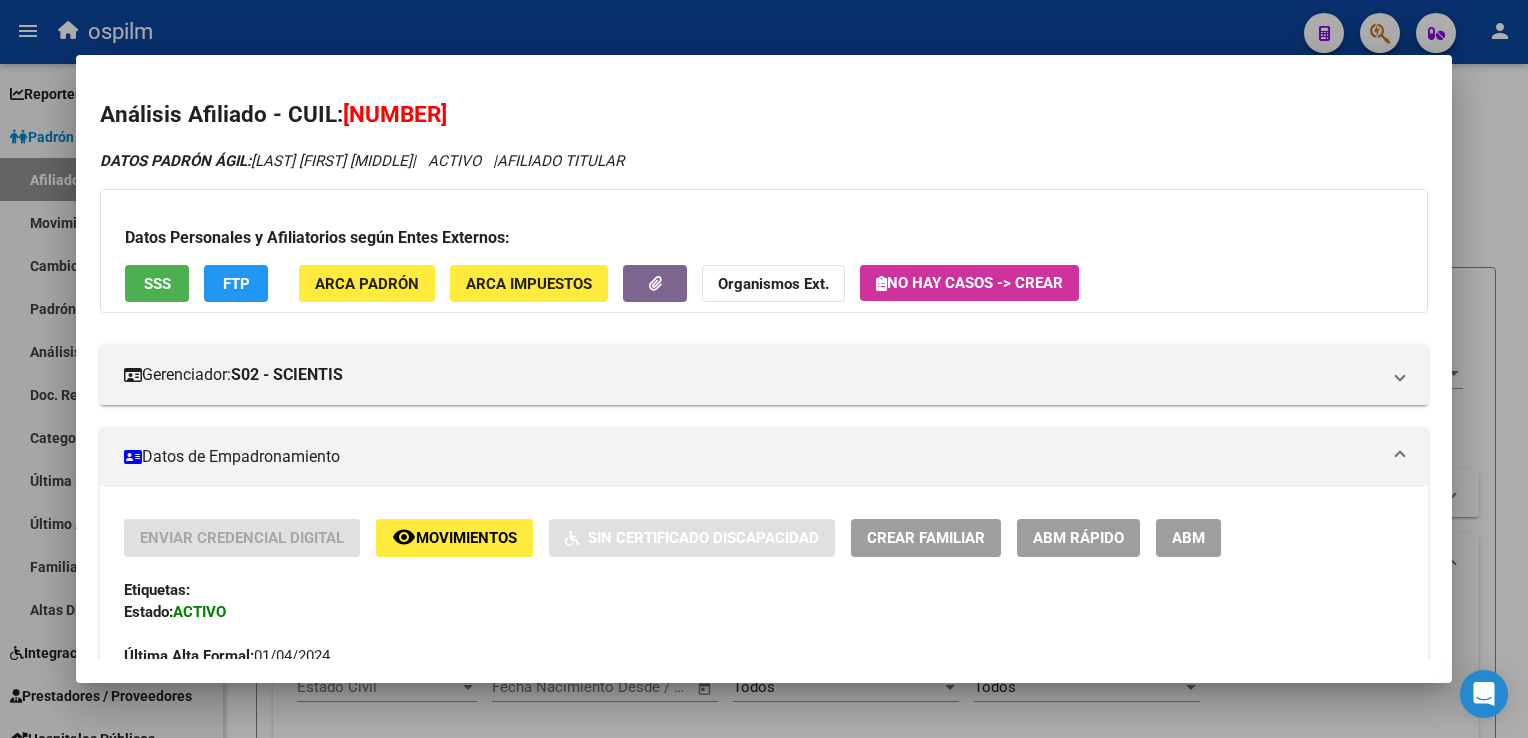scroll, scrollTop: 0, scrollLeft: 0, axis: both 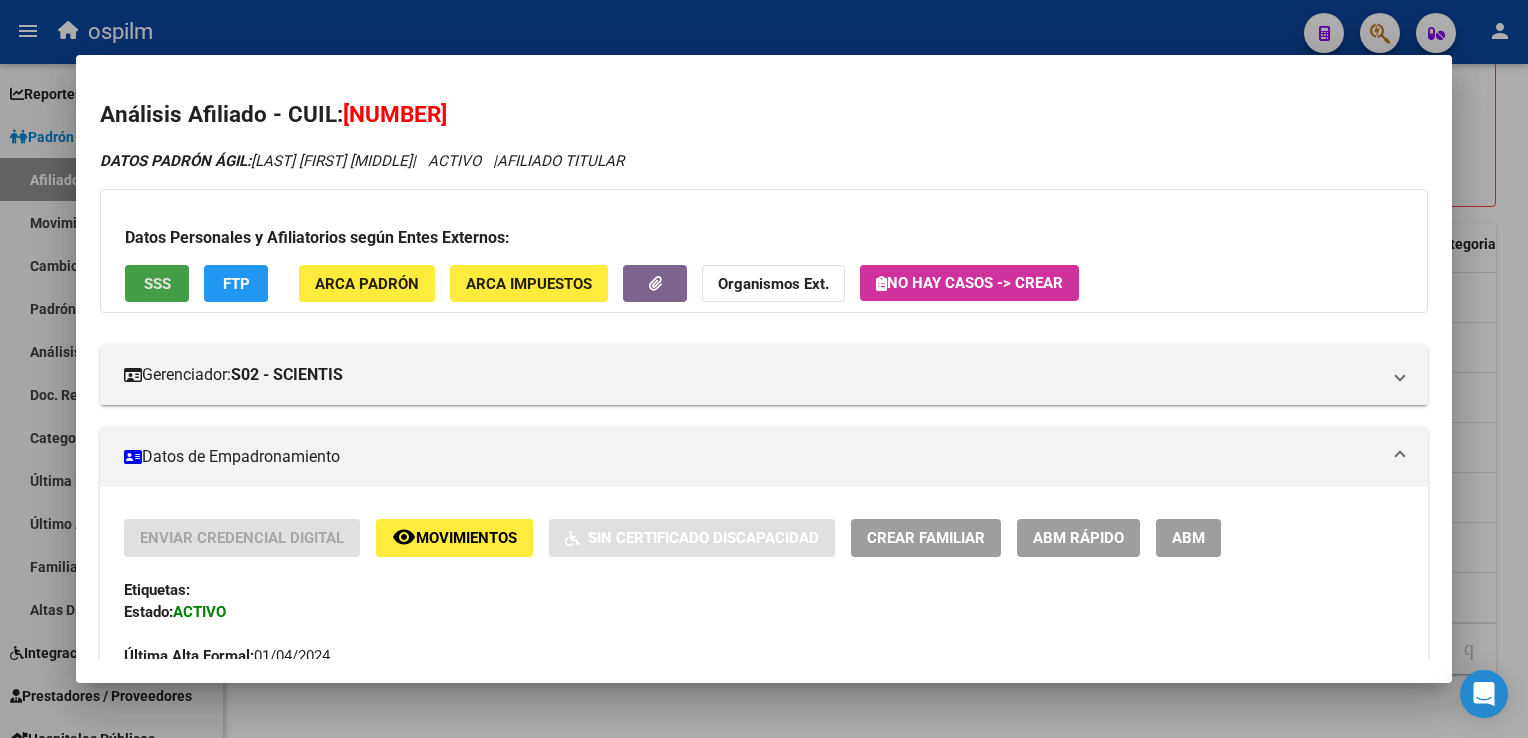 click on "SSS" at bounding box center [157, 284] 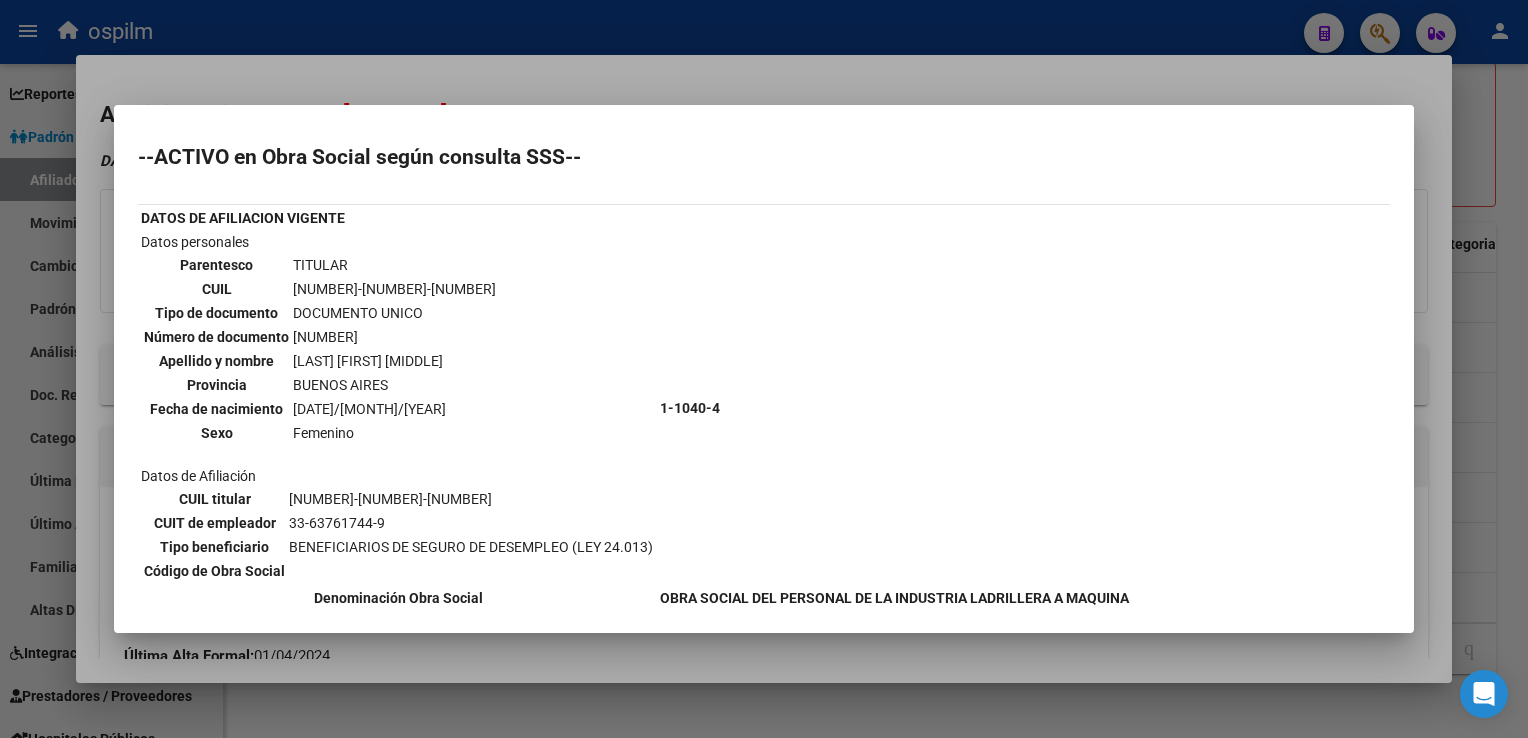scroll, scrollTop: 895, scrollLeft: 0, axis: vertical 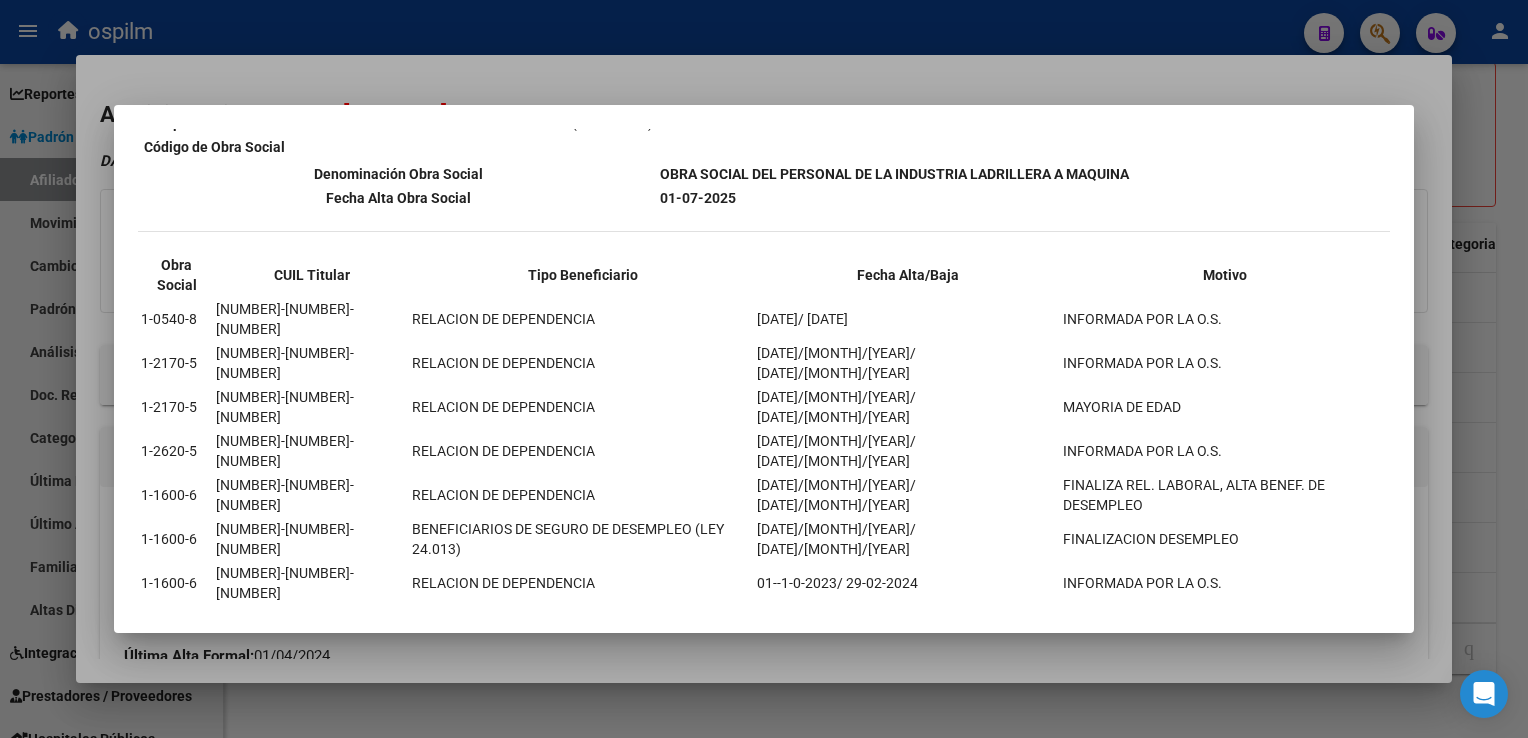 click at bounding box center (764, 369) 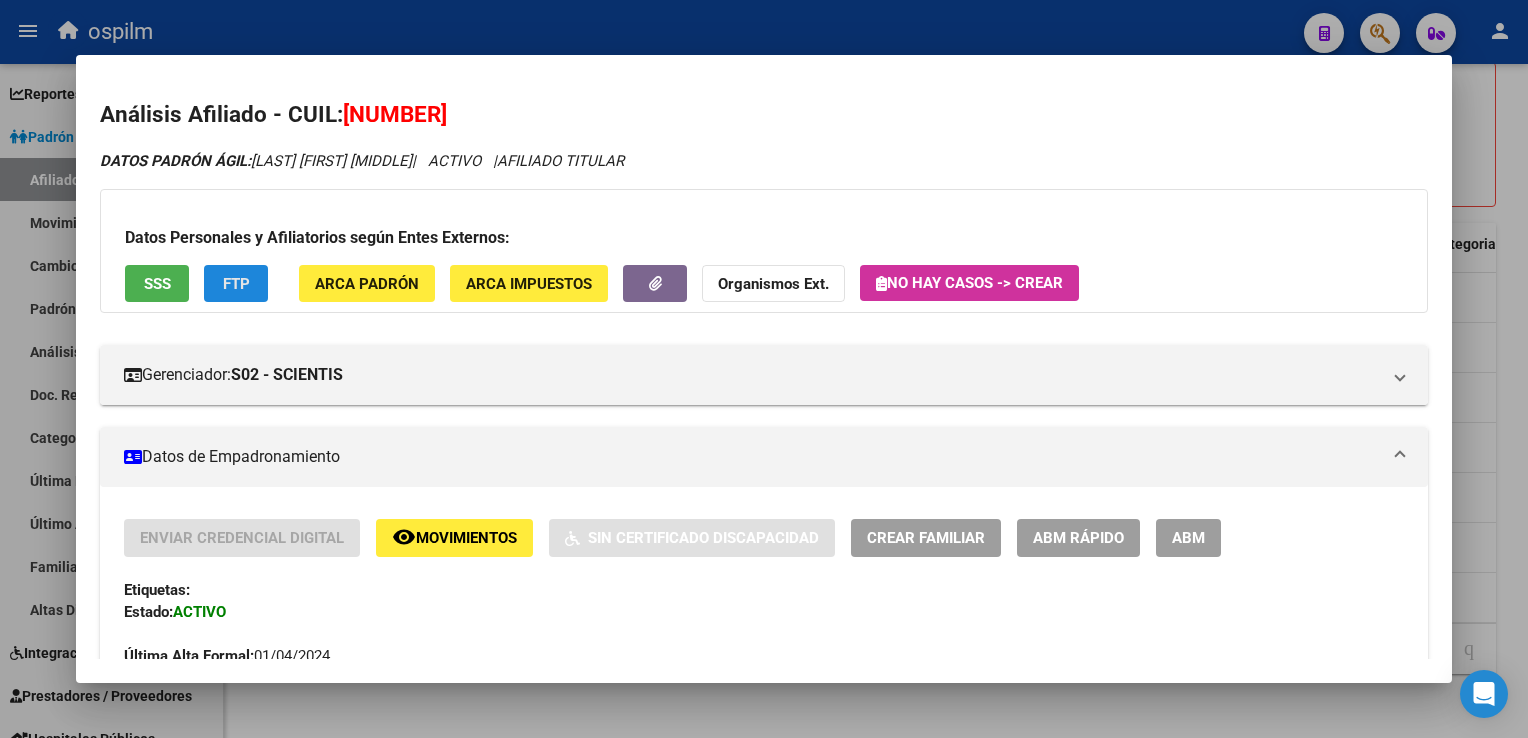 click on "FTP" 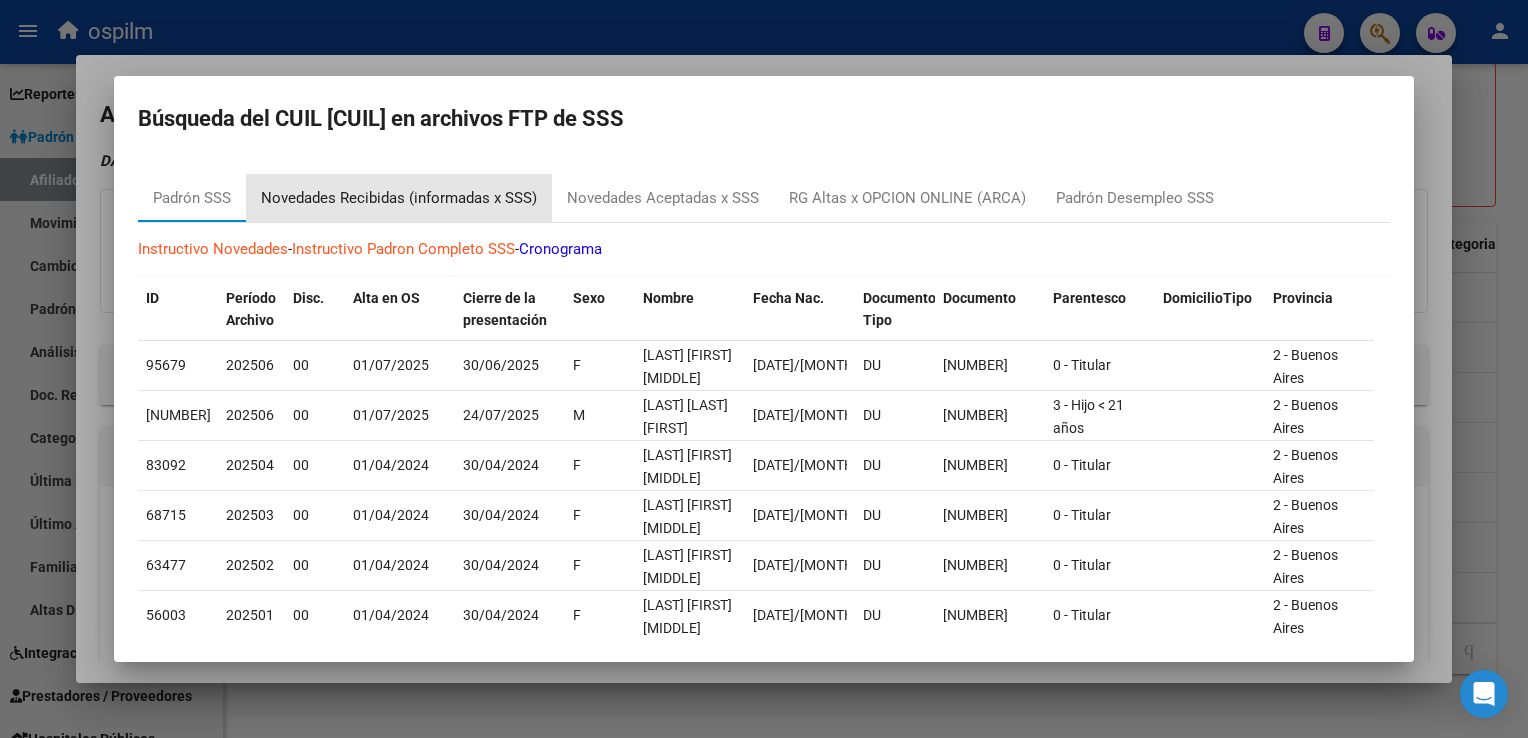 click on "Novedades Recibidas (informadas x SSS)" at bounding box center [399, 198] 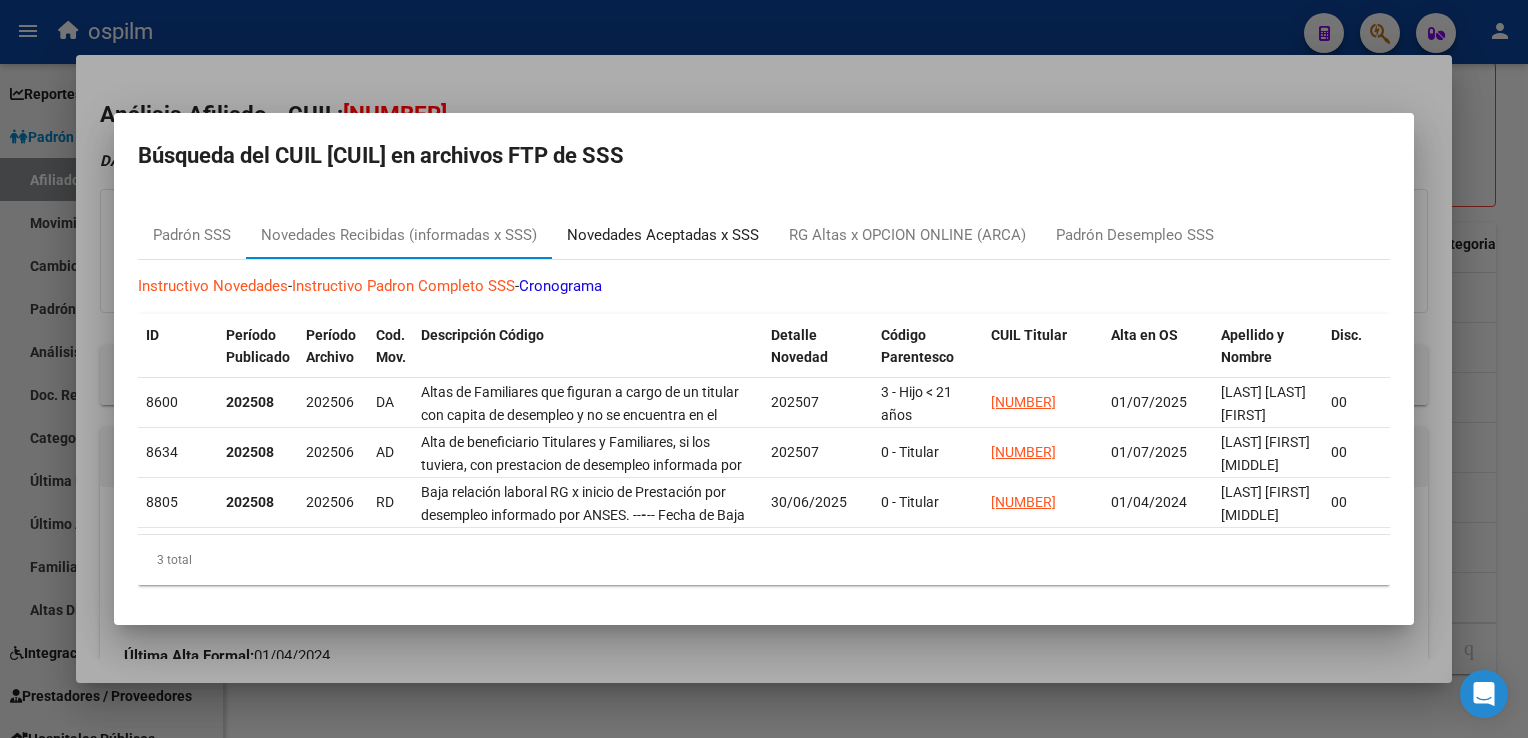 click on "Novedades Aceptadas x SSS" at bounding box center (663, 235) 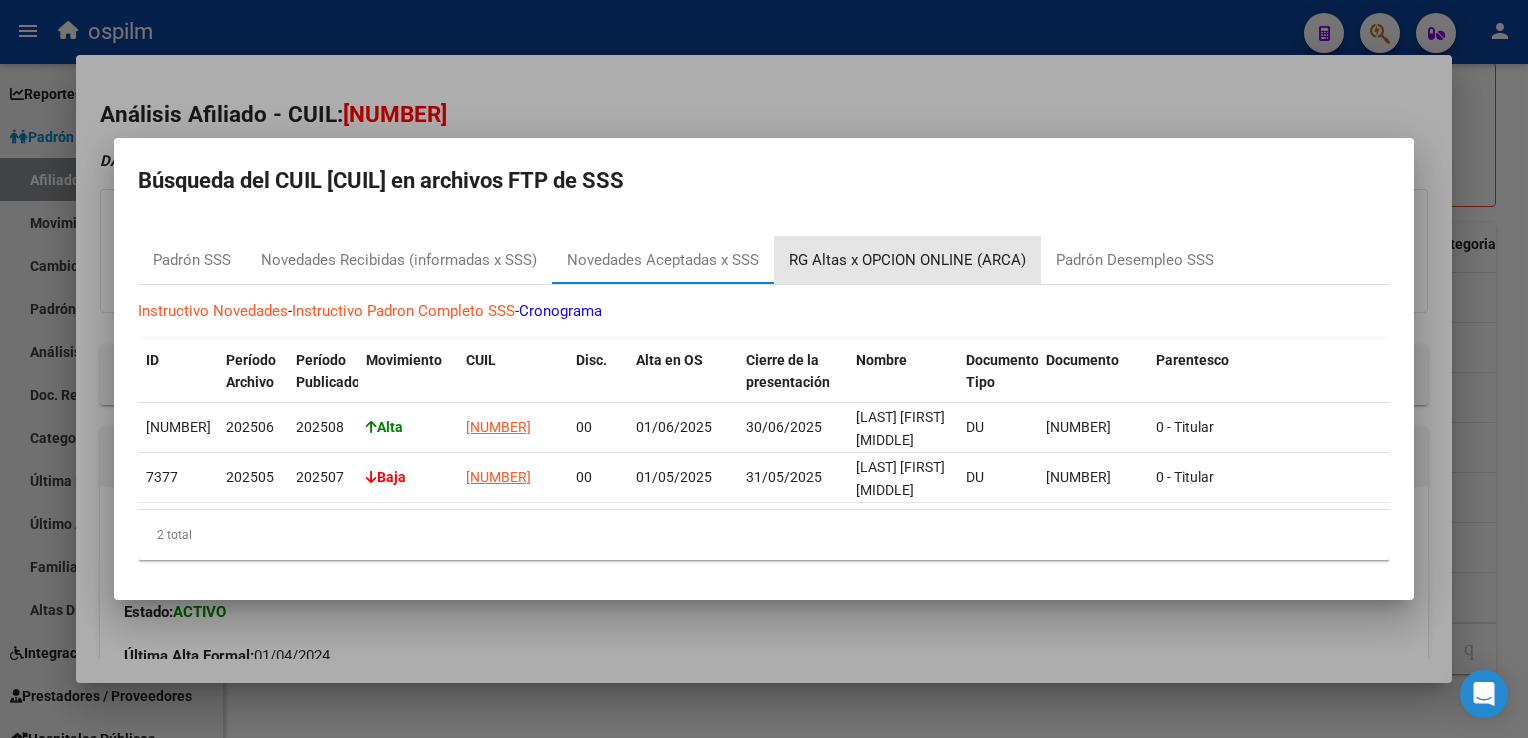 click on "RG Altas x OPCION ONLINE (ARCA)" at bounding box center [907, 260] 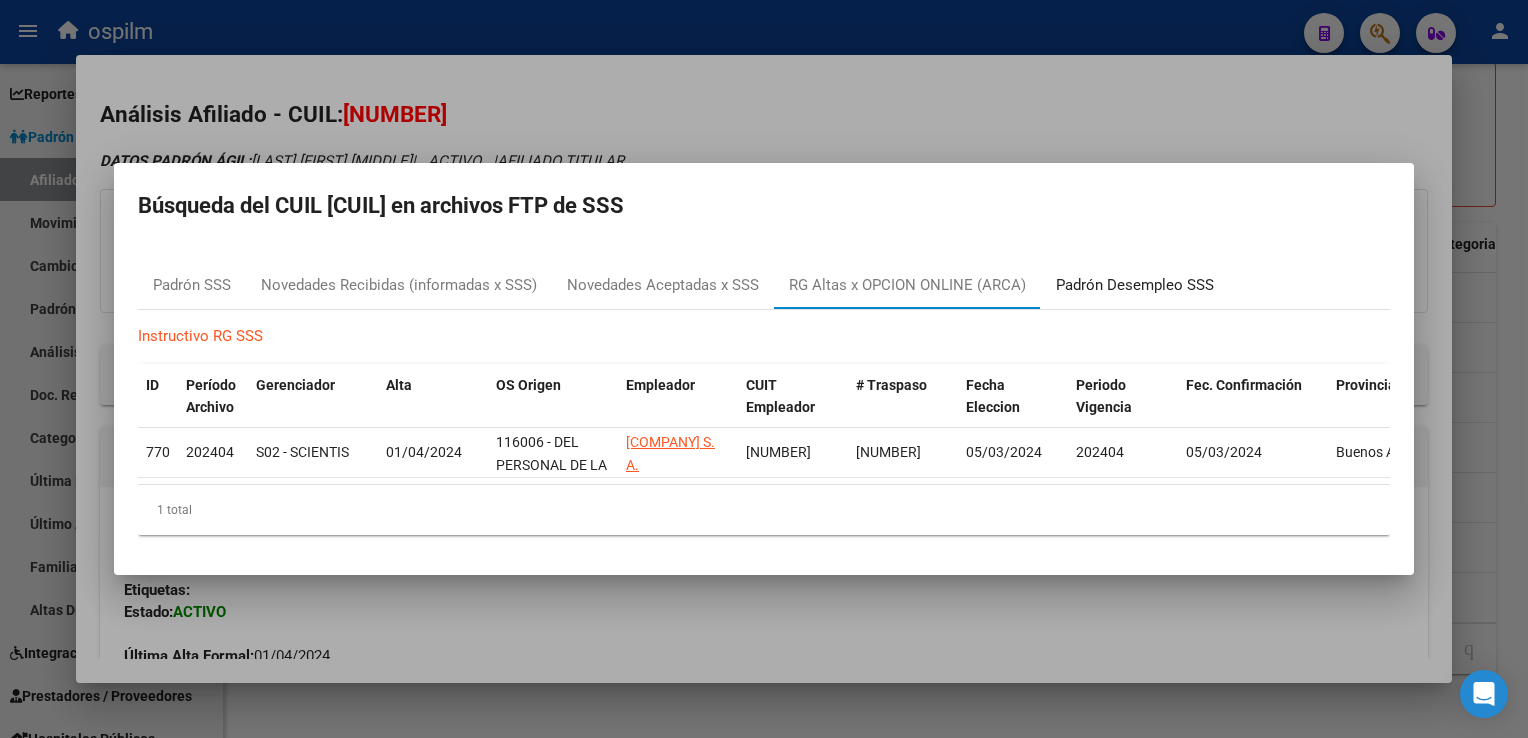 click on "Padrón Desempleo SSS" at bounding box center [1135, 285] 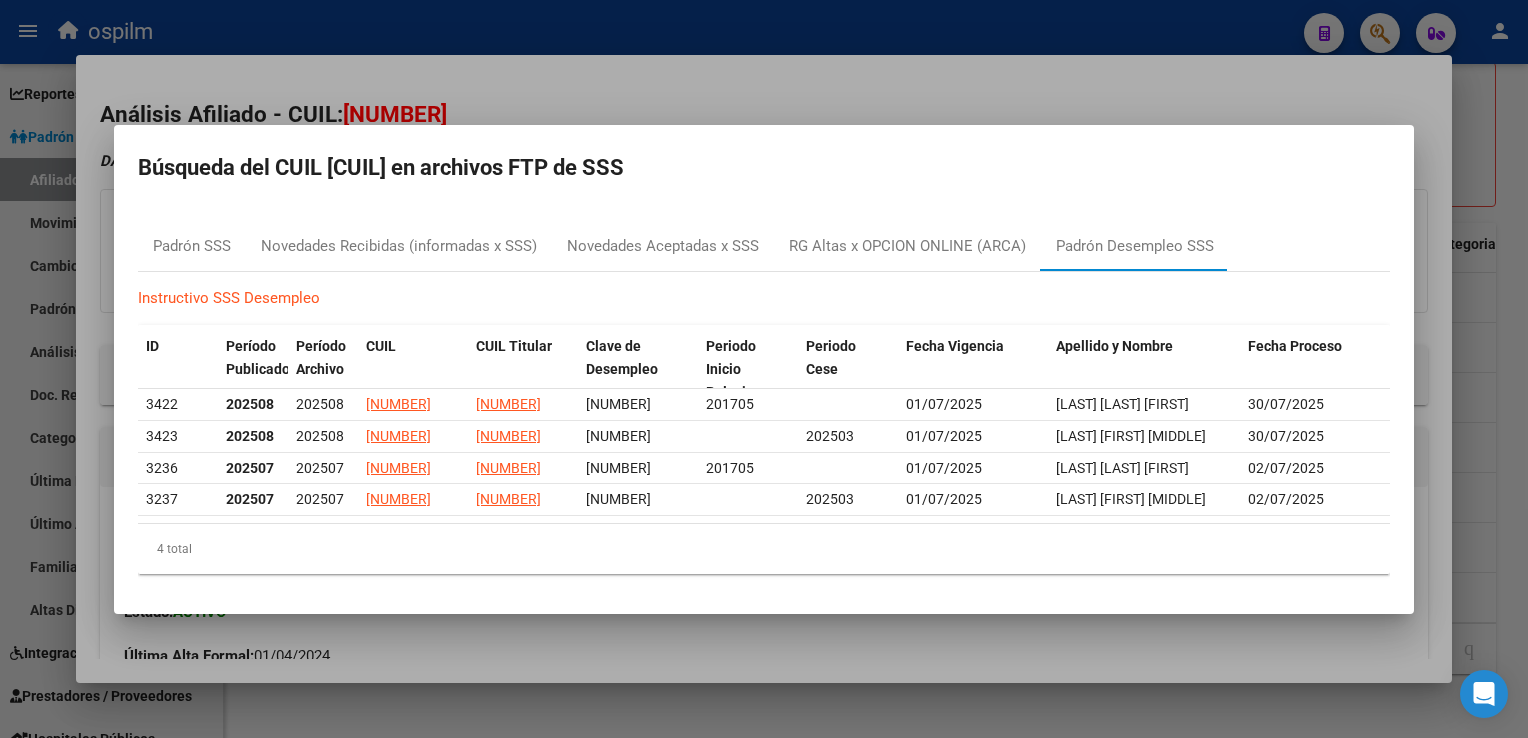 click at bounding box center (764, 369) 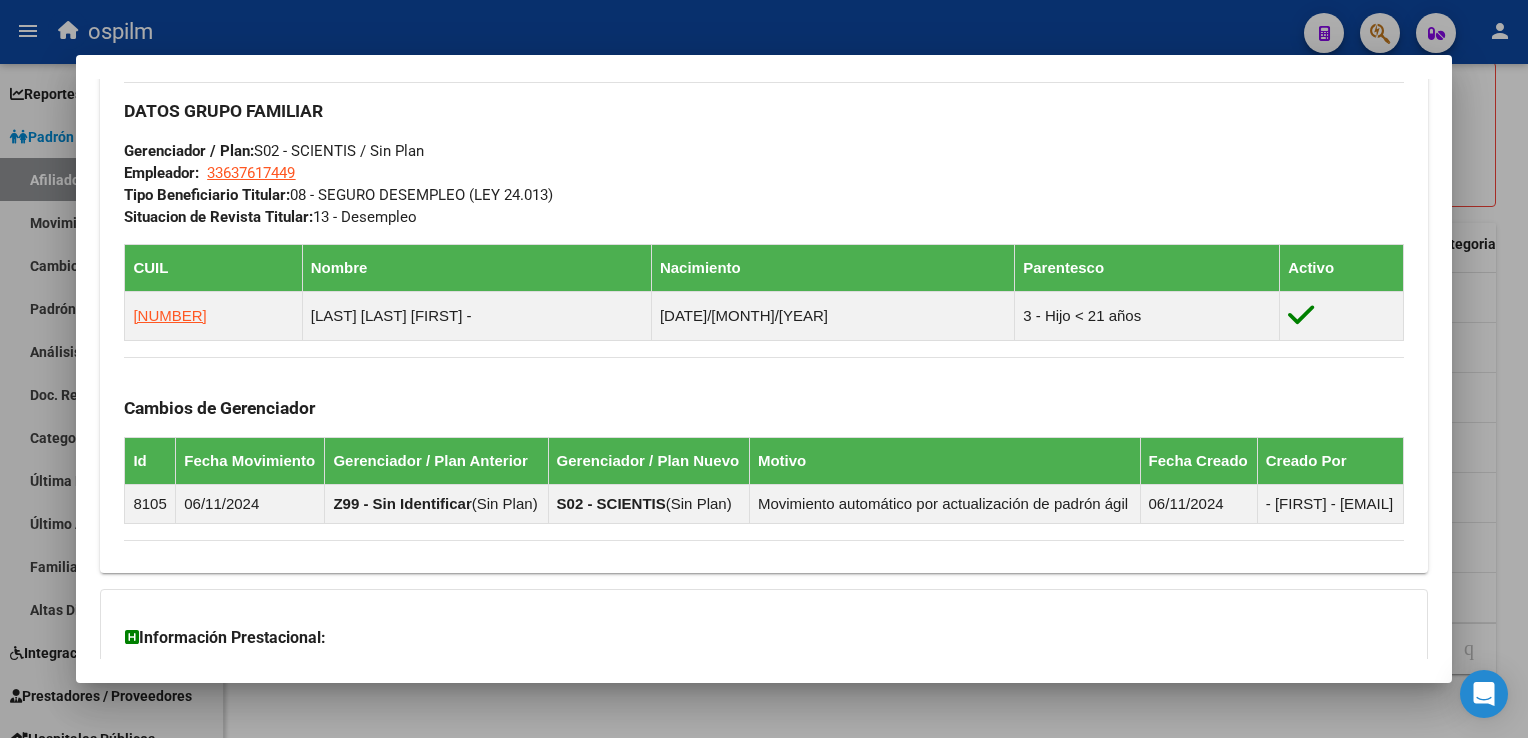 scroll, scrollTop: 0, scrollLeft: 0, axis: both 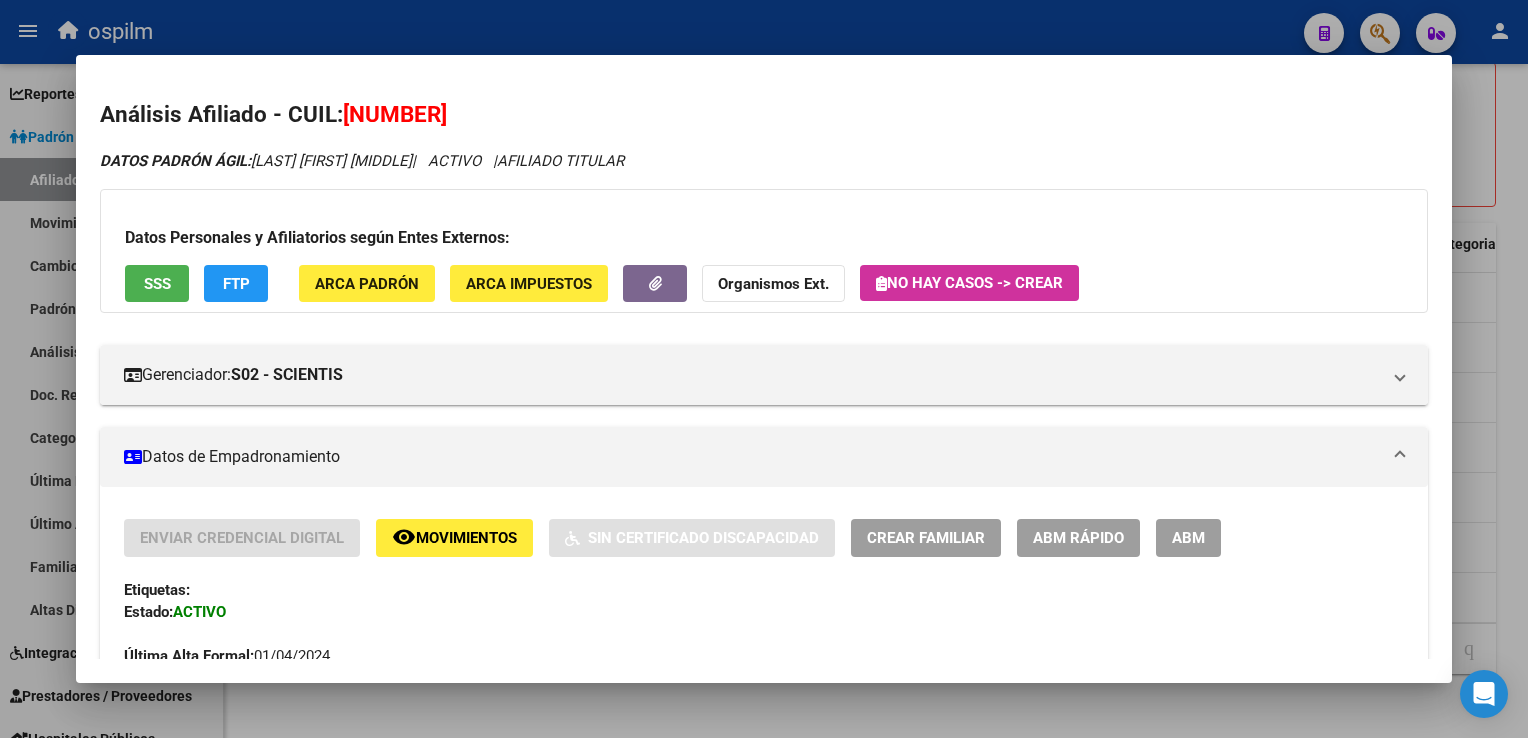 click at bounding box center (764, 369) 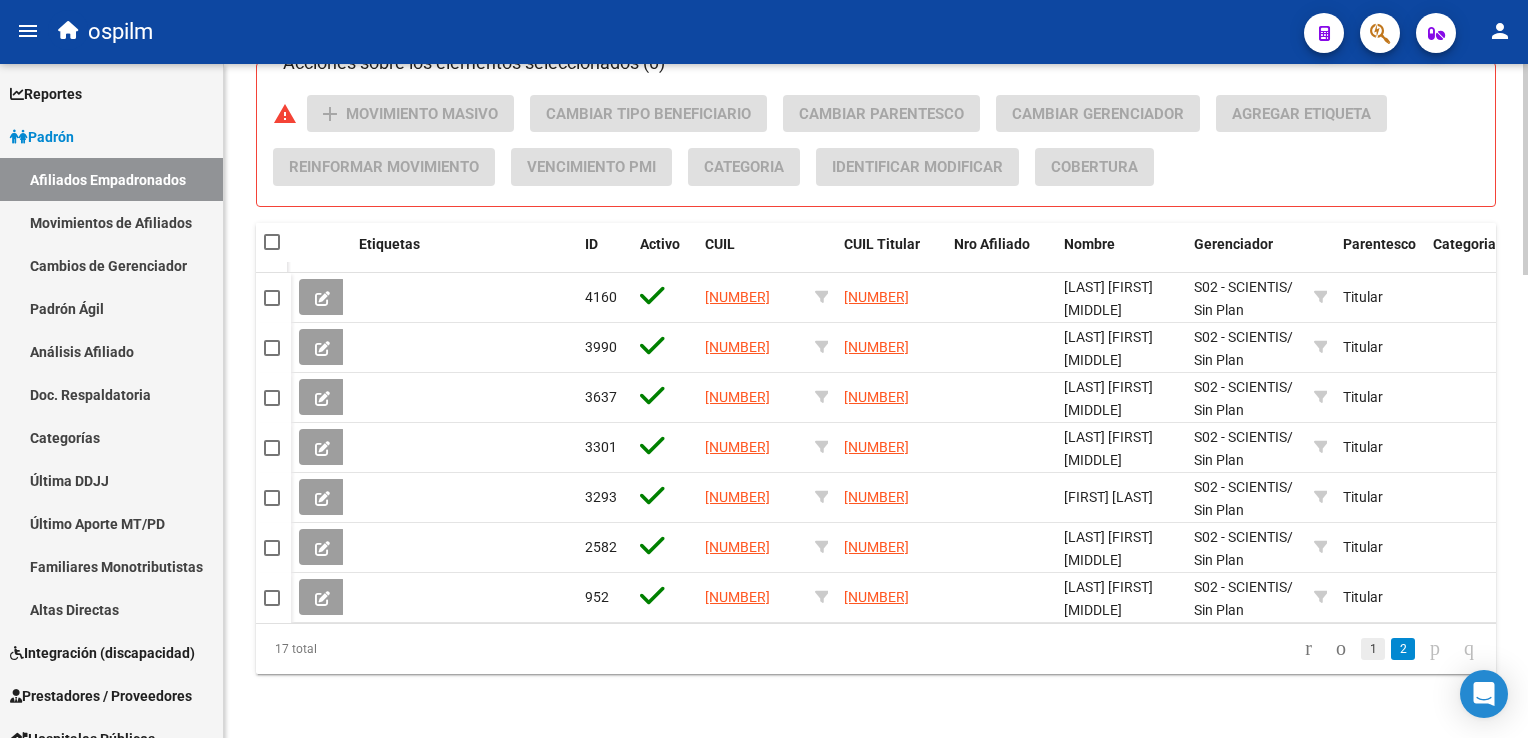 click on "1" 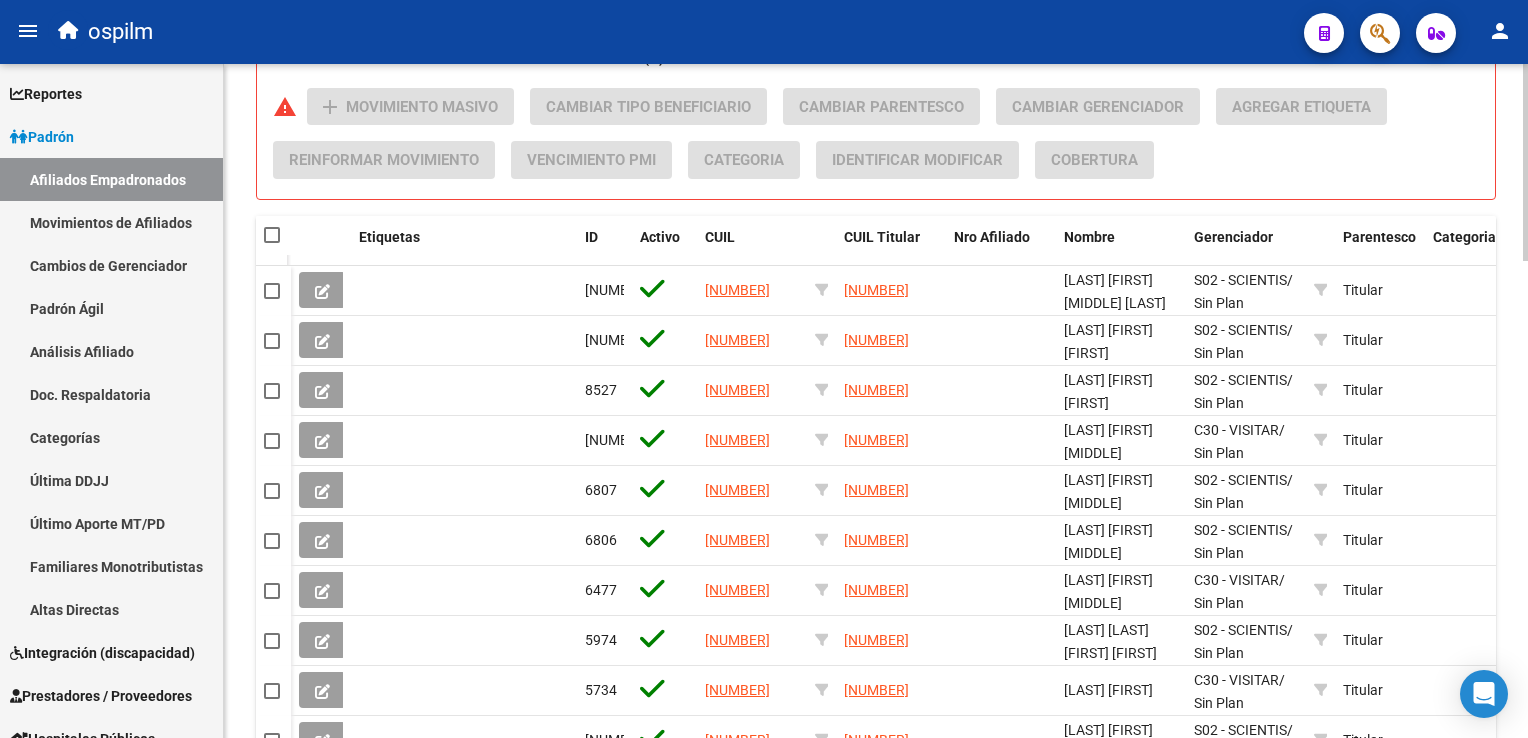 scroll, scrollTop: 1628, scrollLeft: 0, axis: vertical 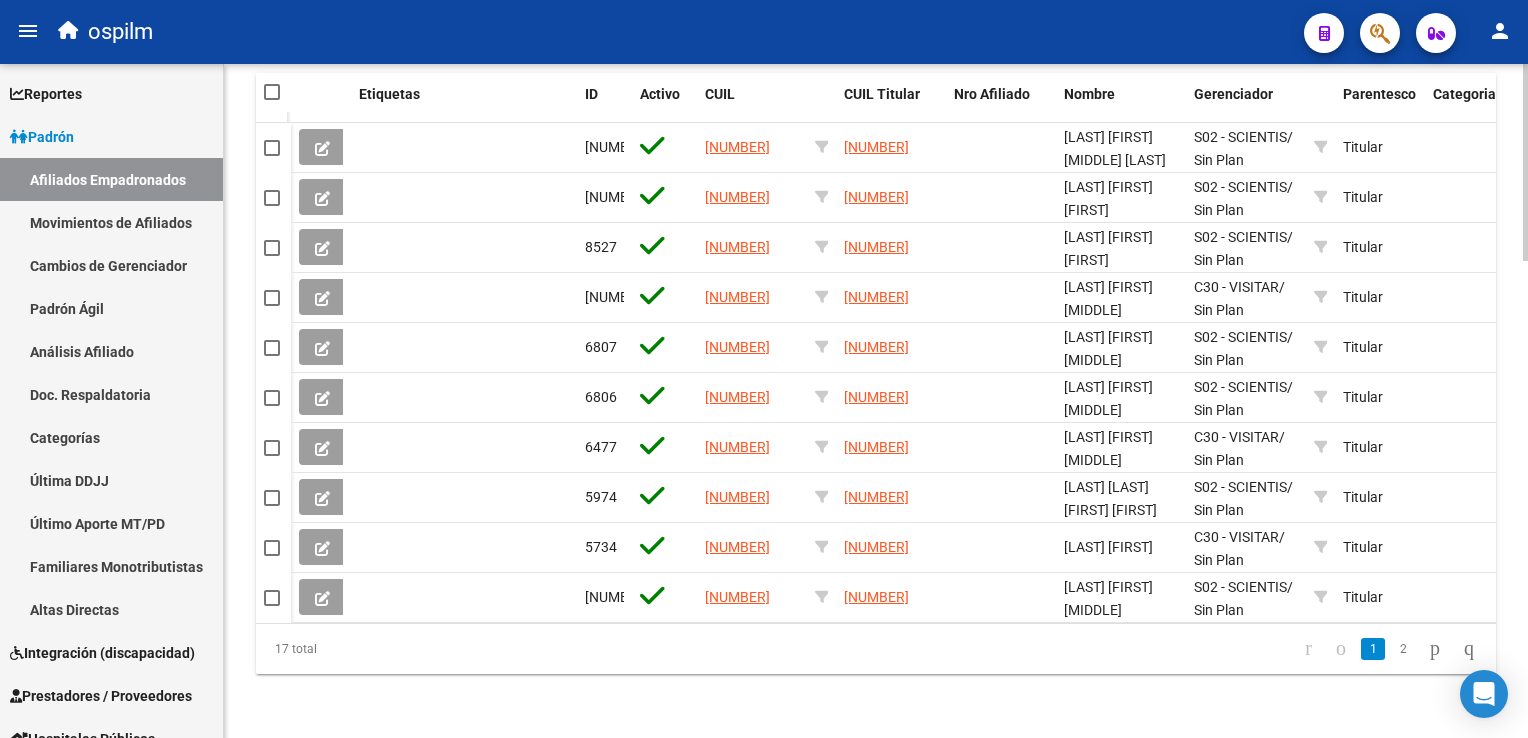 click on "menu   ospilm  person    Firma Express     Reportes Ingresos Devengados Análisis Histórico Detalles Transferencias RG sin DDJJ Detalles por CUIL RG Detalles - MT/PD MT morosos Egresos Devengados Comprobantes Recibidos Facturación Apócrifa Auditorías x Área Auditorías x Usuario Ítems de Auditorías x Usuario Padrón Traspasos x O.S. Traspasos x Gerenciador Traspasos x Provincia Nuevos Aportantes Métricas - Padrón SSS Métricas - Crecimiento Población    Padrón Afiliados Empadronados Movimientos de Afiliados Cambios de Gerenciador Padrón Ágil Análisis Afiliado Doc. Respaldatoria Categorías Última DDJJ Último Aporte MT/PD Familiares Monotributistas Altas Directas    Integración (discapacidad) Certificado Discapacidad    Prestadores / Proveedores Facturas - Listado/Carga Facturas Sin Auditar Facturas - Documentación Pagos x Transferencia Auditorías - Listado Auditorías - Comentarios Auditorías - Cambios Área Auditoría - Ítems Prestadores - Listado Prestadores - Docu. Actas" at bounding box center [764, 369] 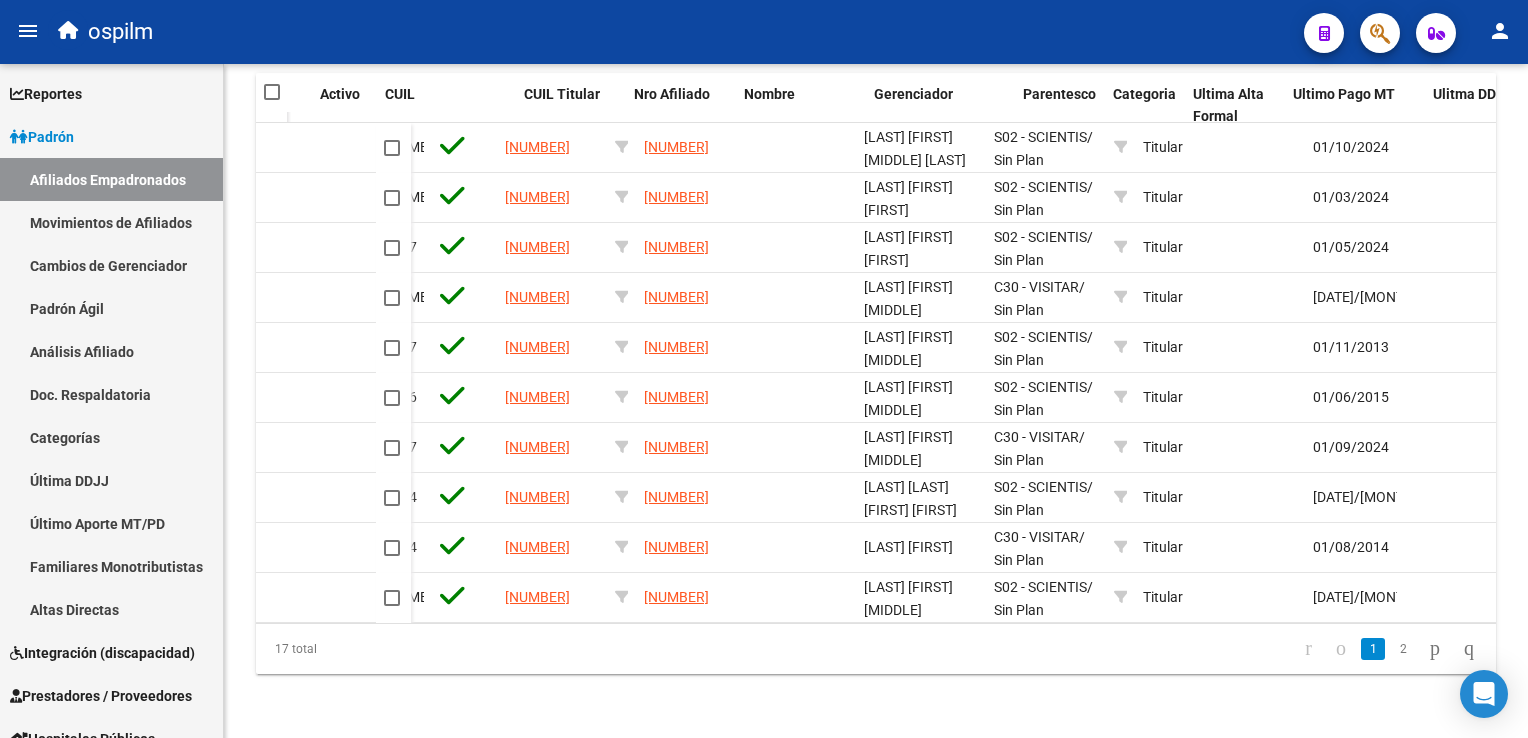 scroll, scrollTop: 0, scrollLeft: 320, axis: horizontal 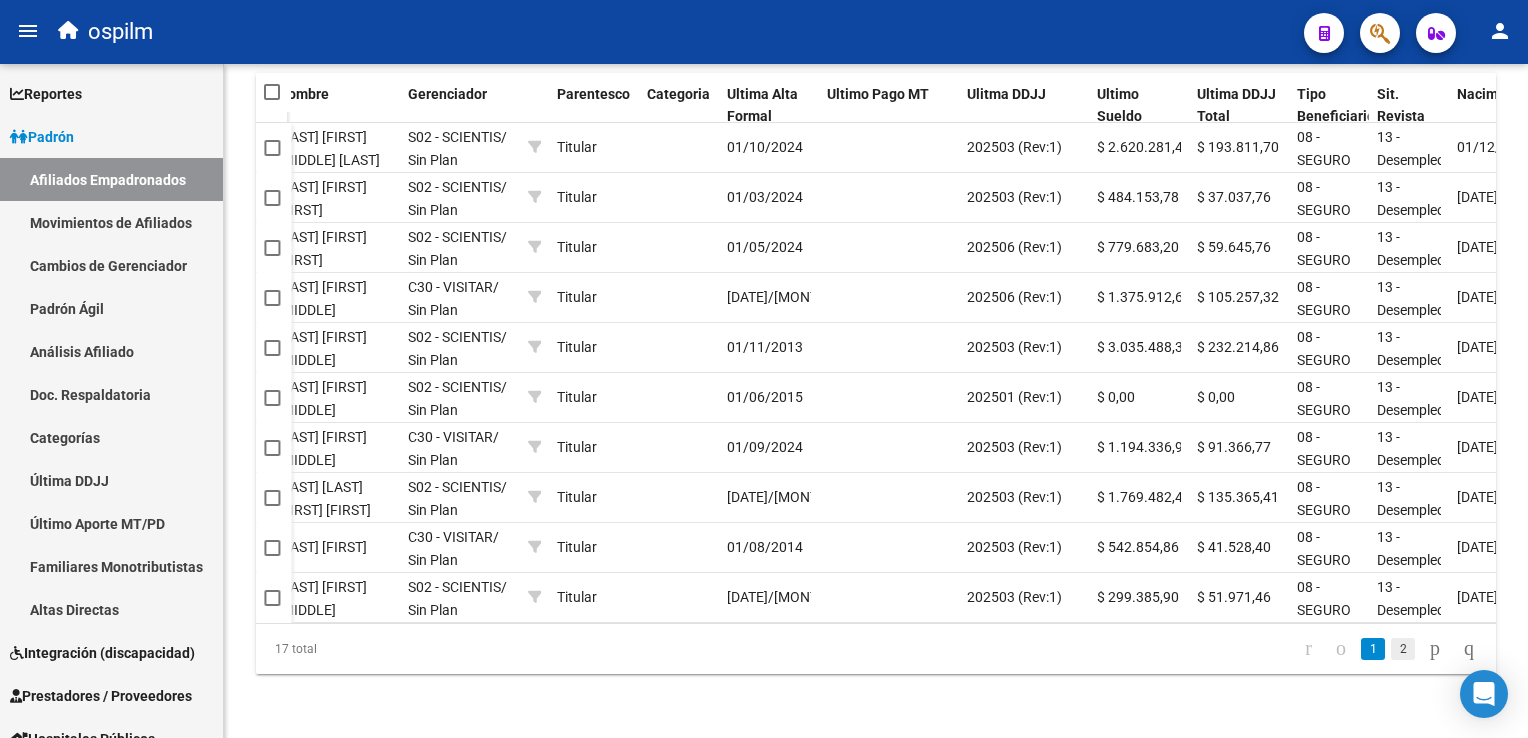click on "2" 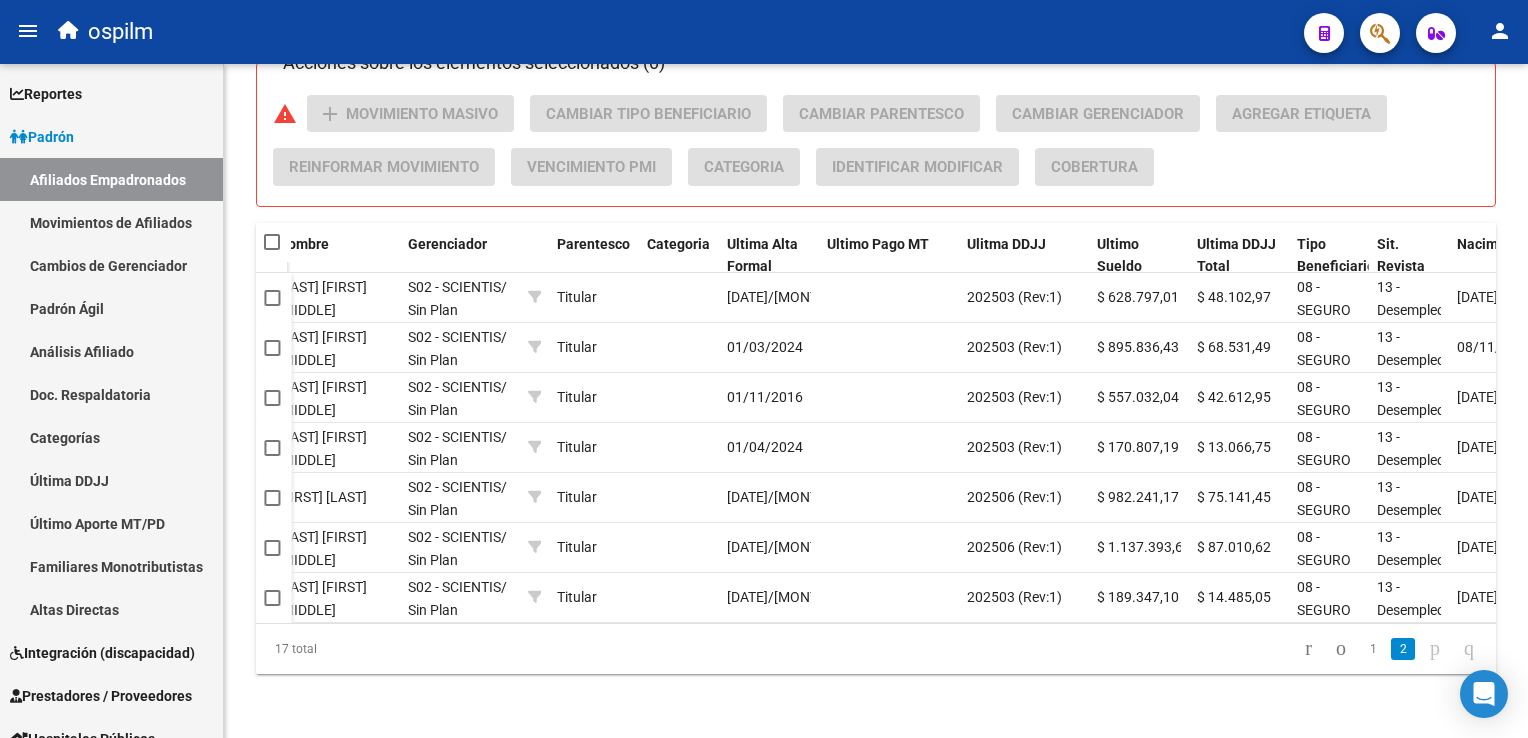scroll, scrollTop: 1477, scrollLeft: 0, axis: vertical 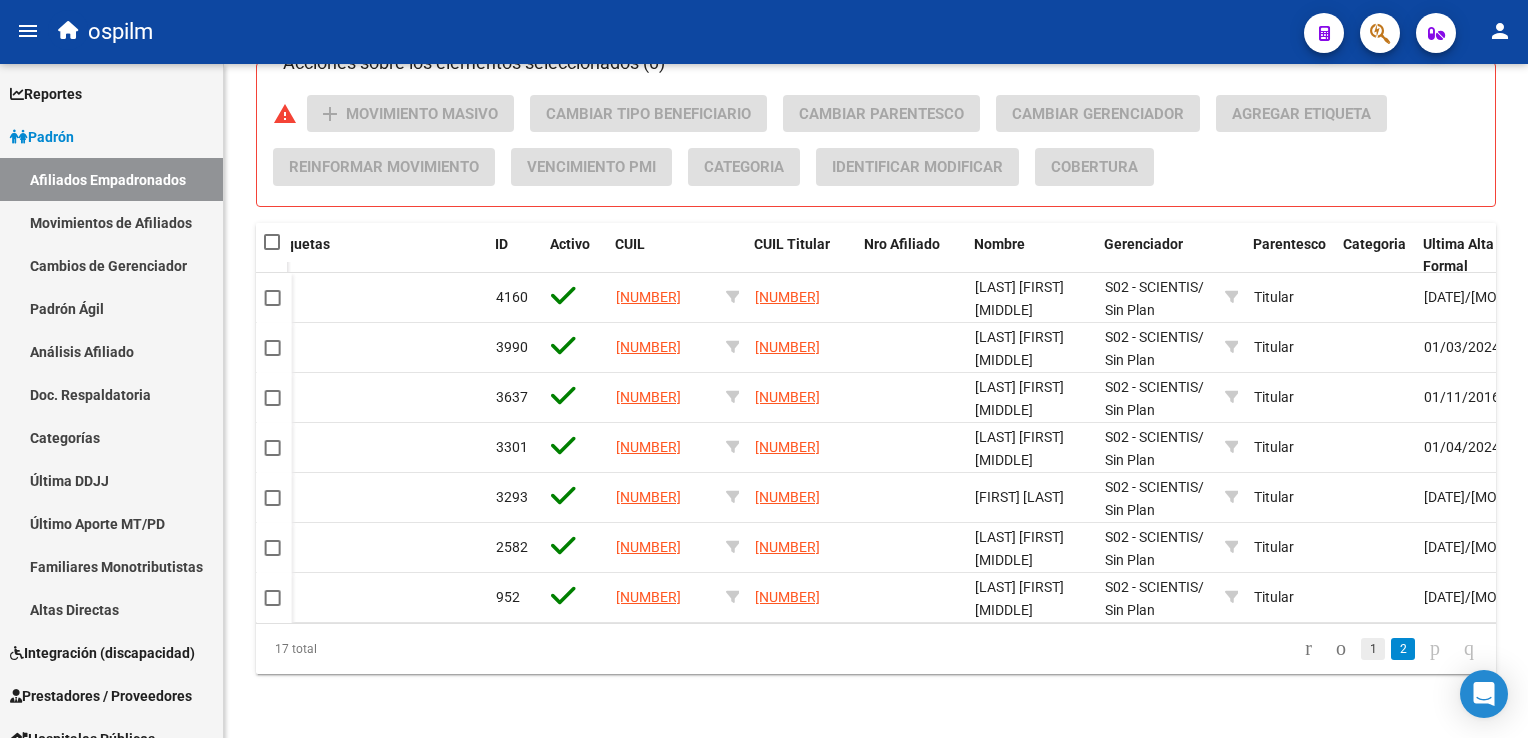 click on "1" 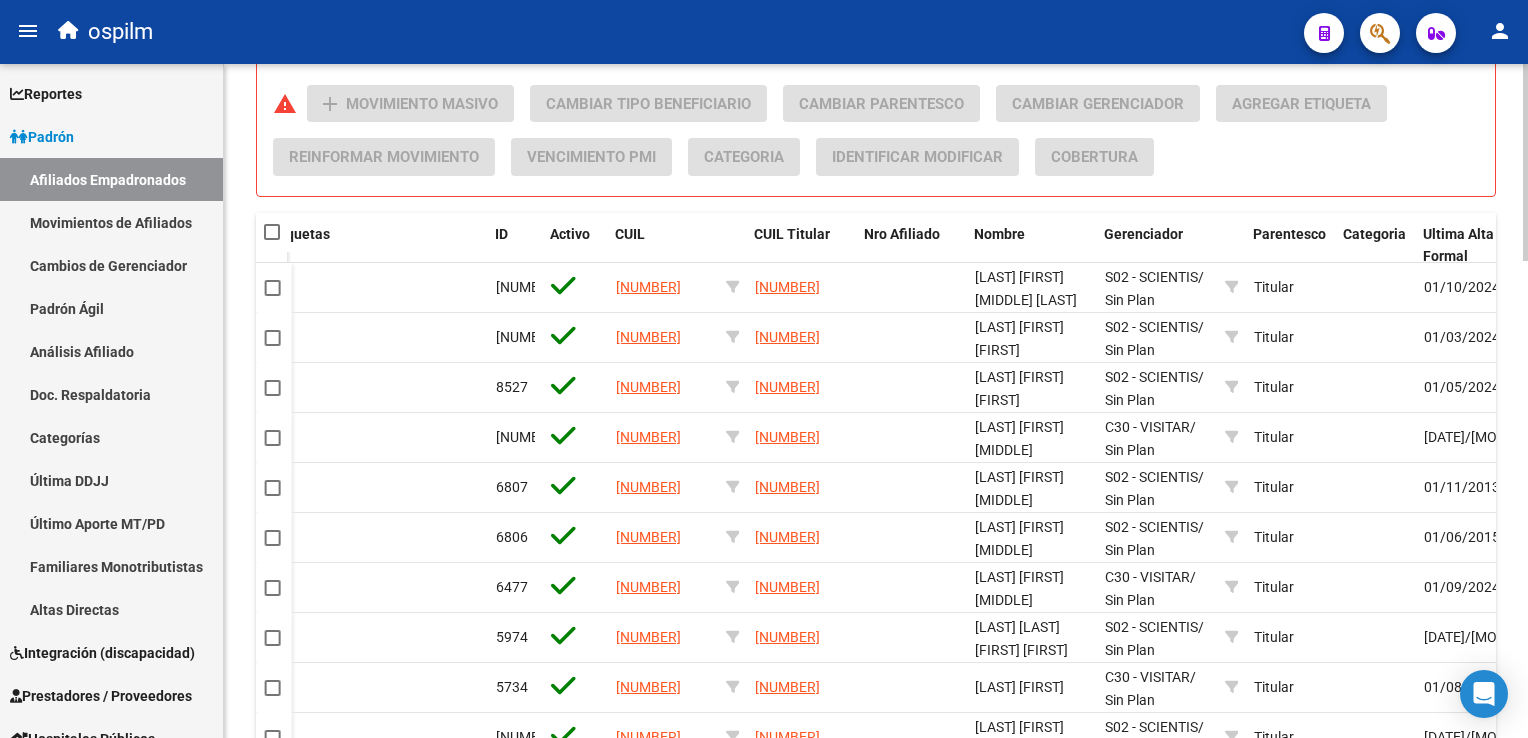 click at bounding box center (272, 232) 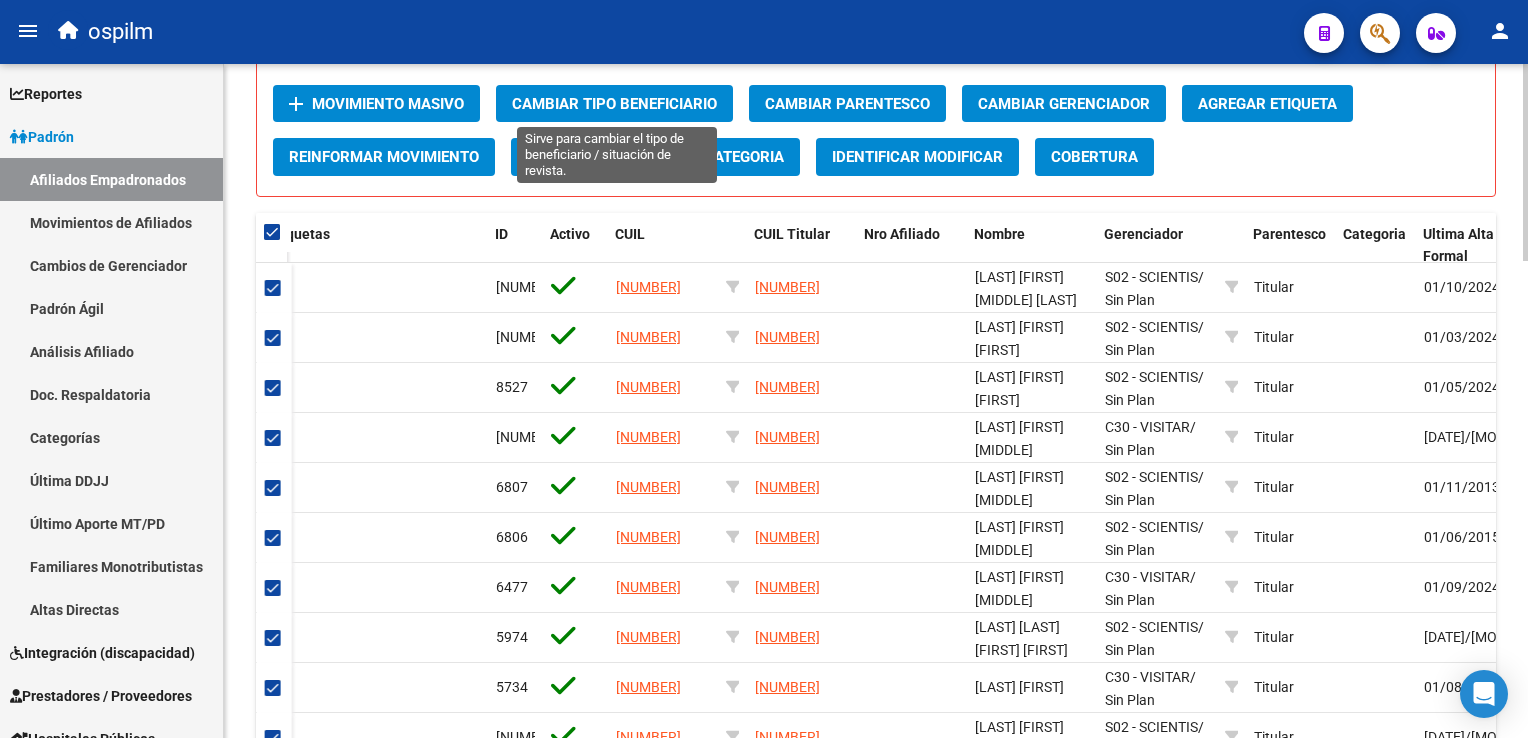 click on "Cambiar Tipo Beneficiario" 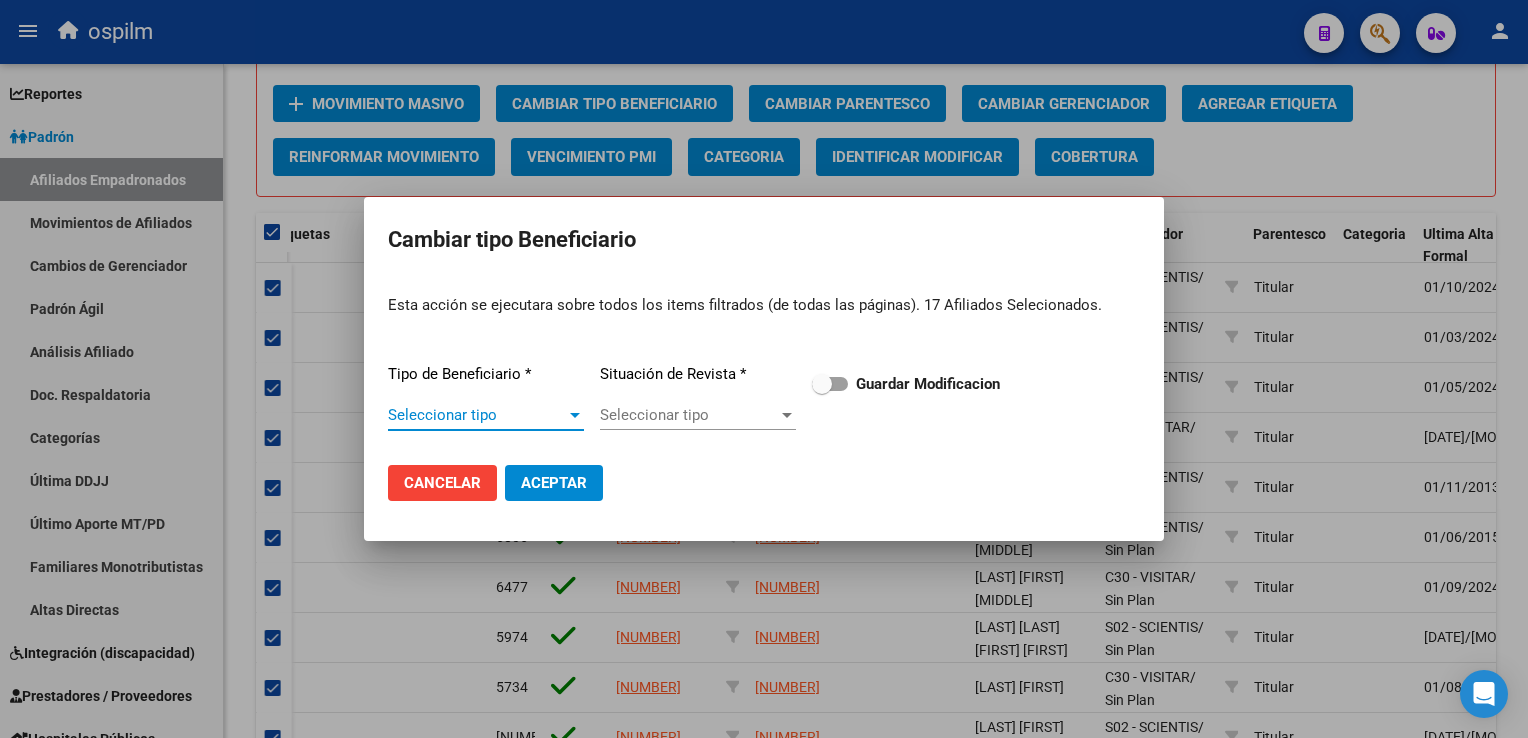 click on "Seleccionar tipo" at bounding box center (477, 415) 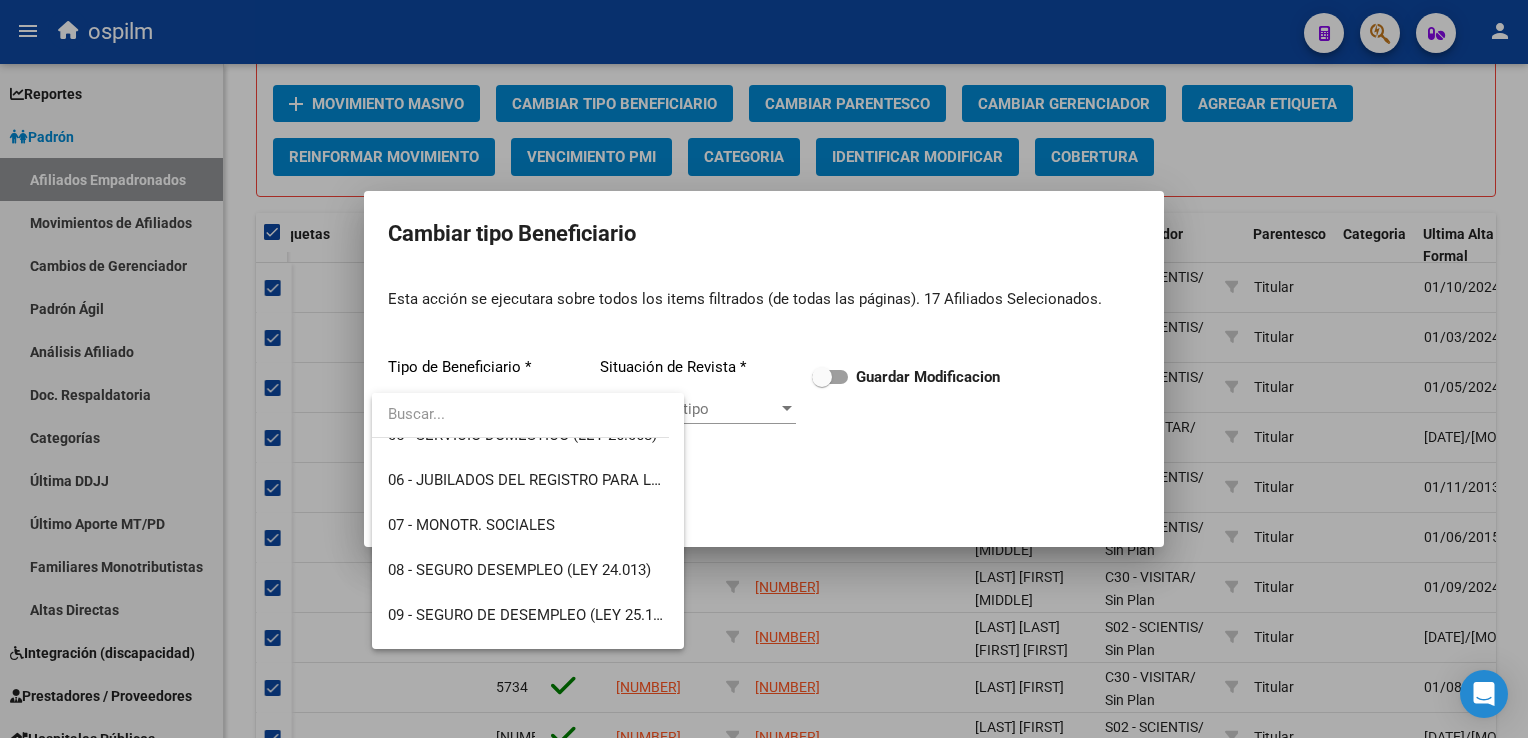 scroll, scrollTop: 245, scrollLeft: 0, axis: vertical 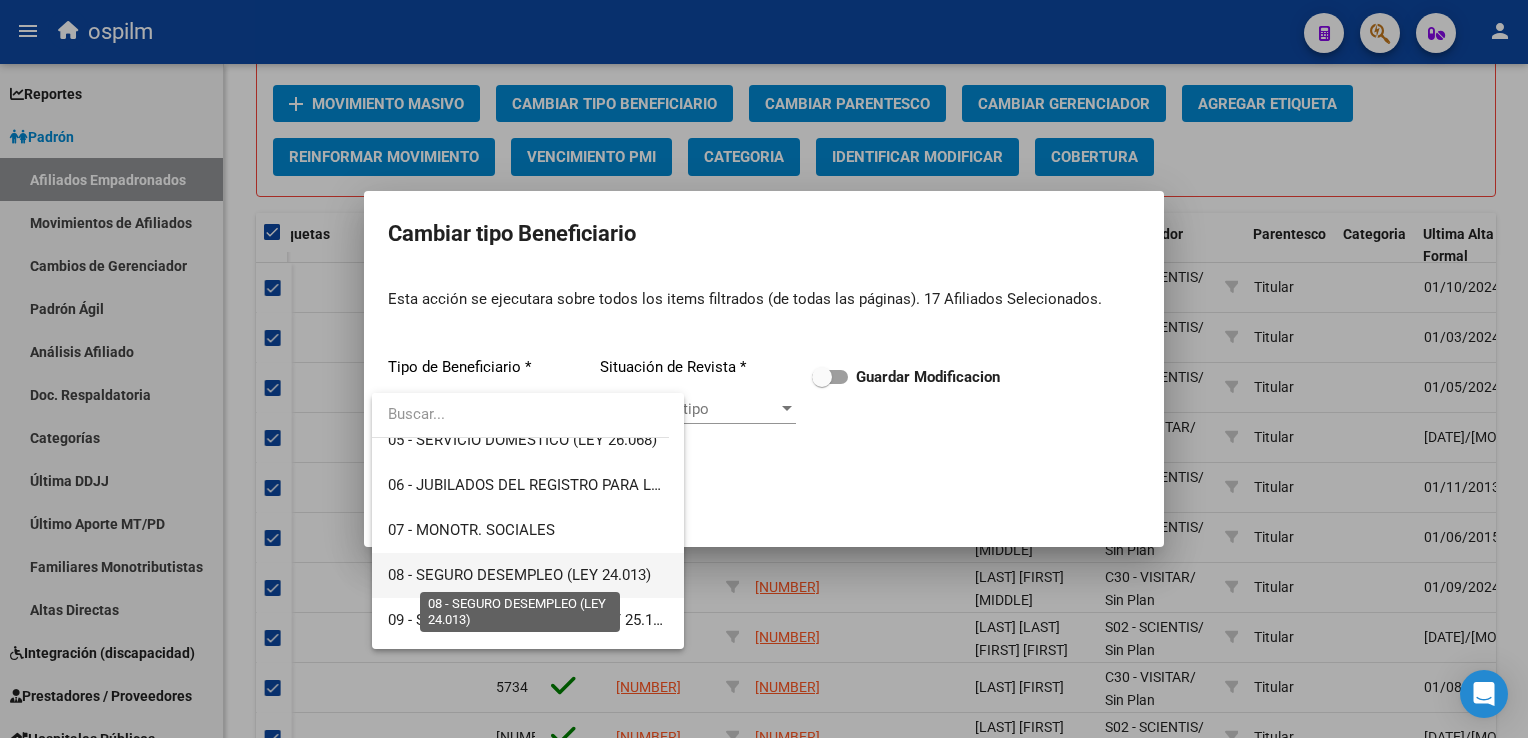 click on "08 - SEGURO DESEMPLEO (LEY 24.013)" at bounding box center (528, 575) 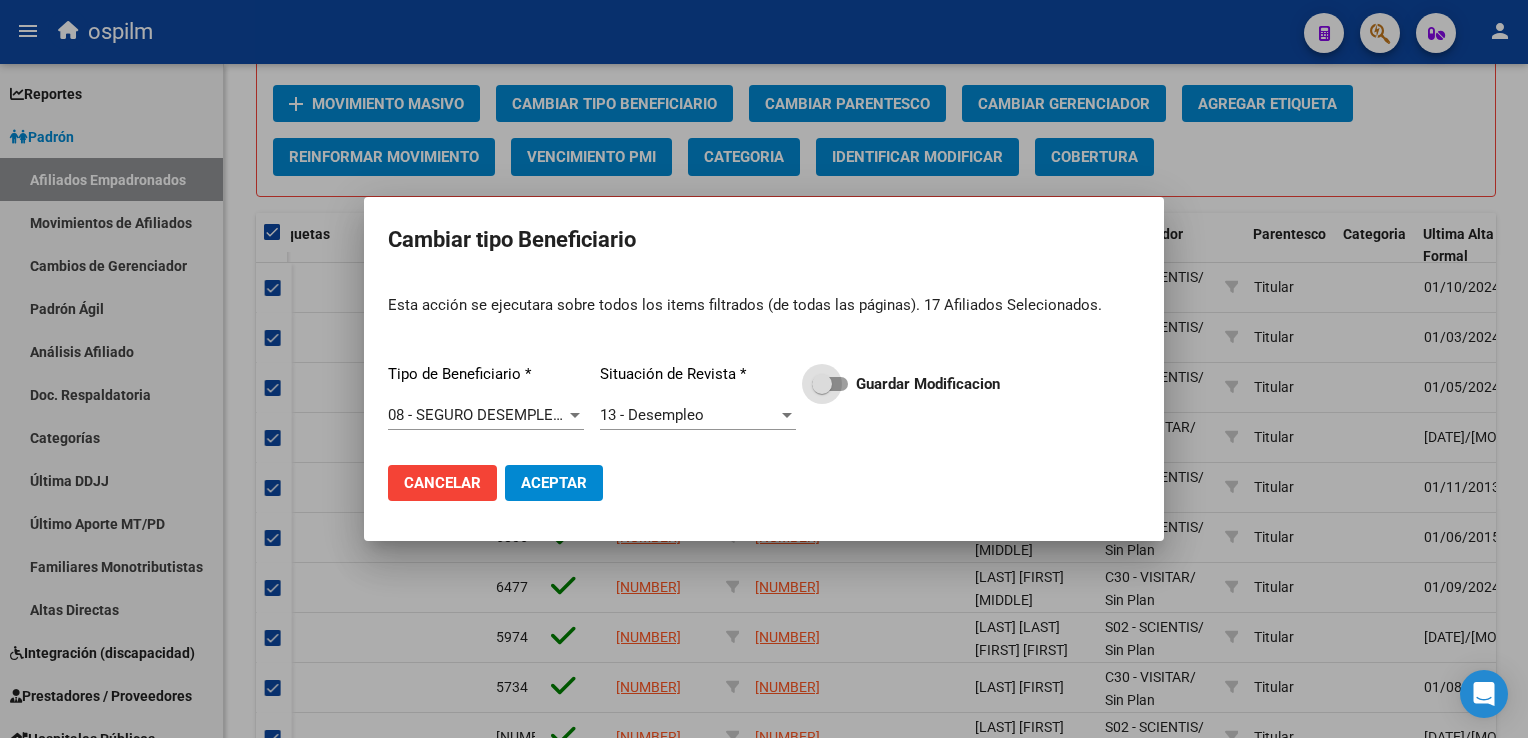 click at bounding box center [830, 384] 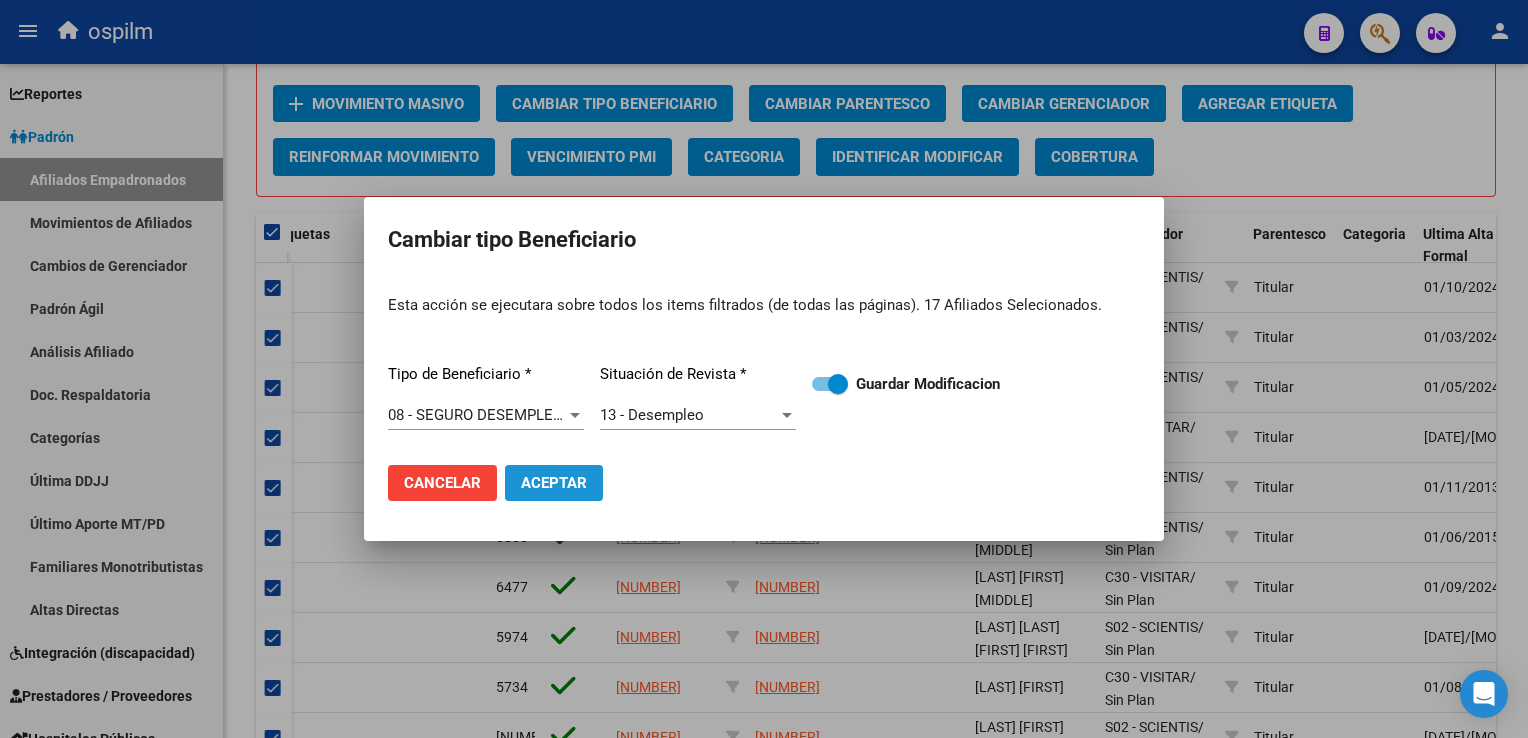click on "Aceptar" 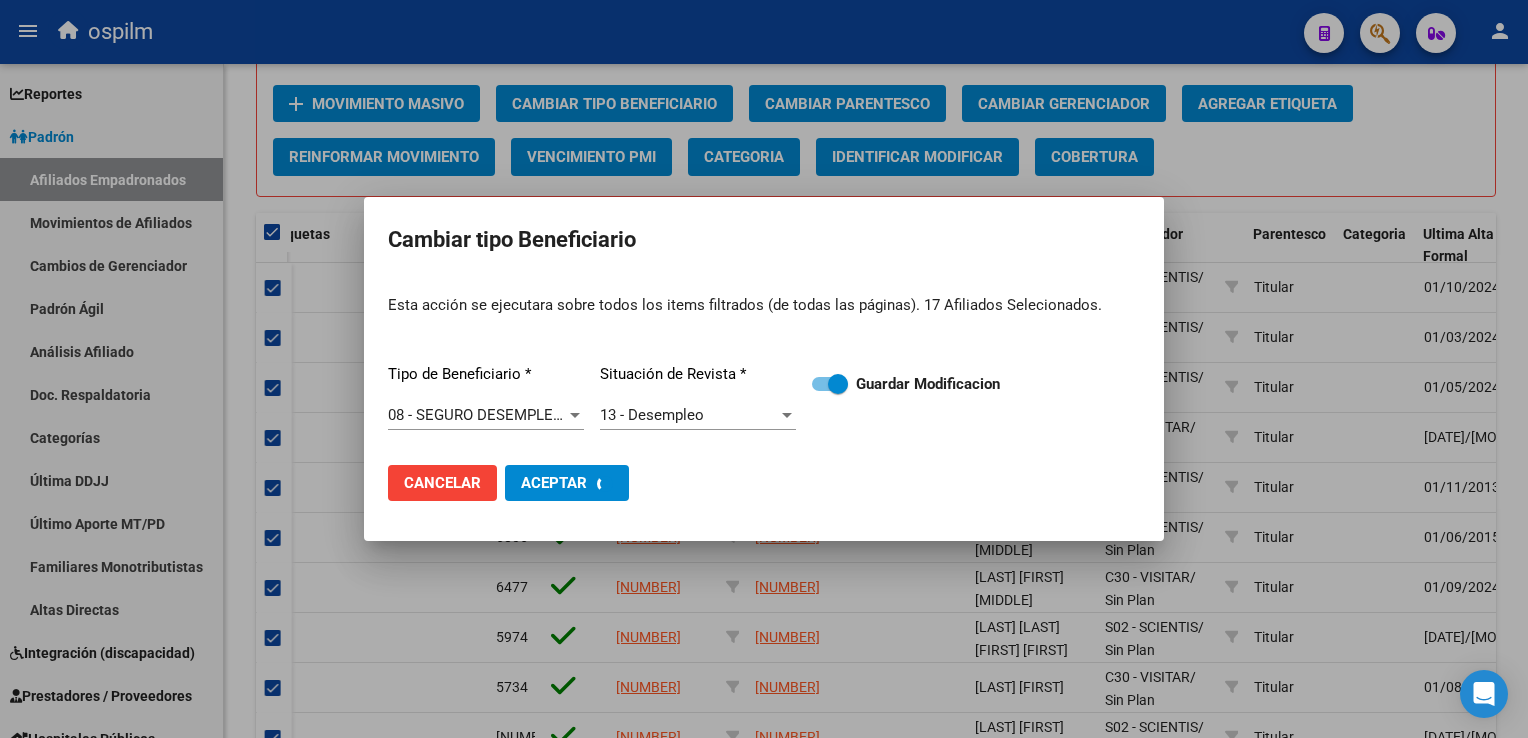 checkbox on "false" 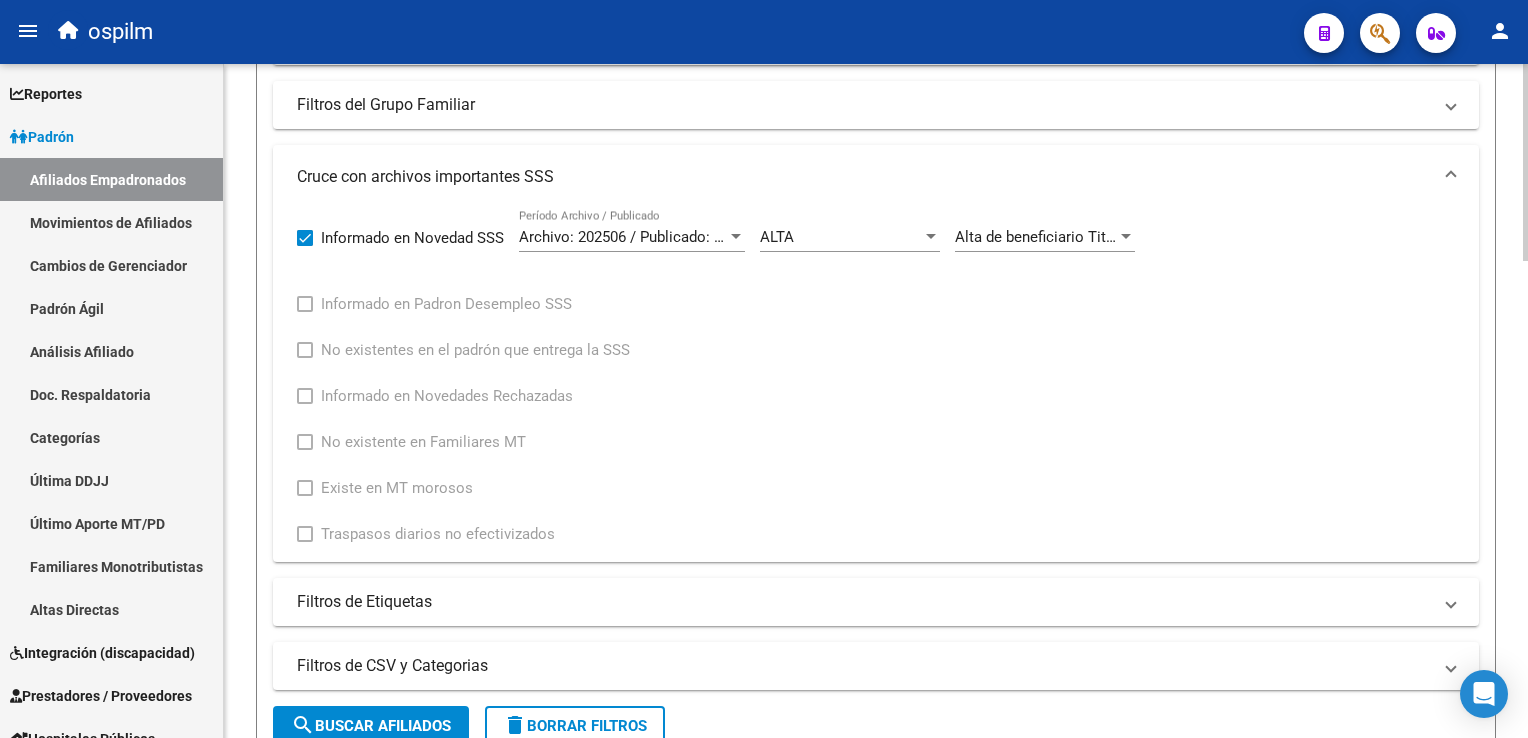 scroll, scrollTop: 704, scrollLeft: 0, axis: vertical 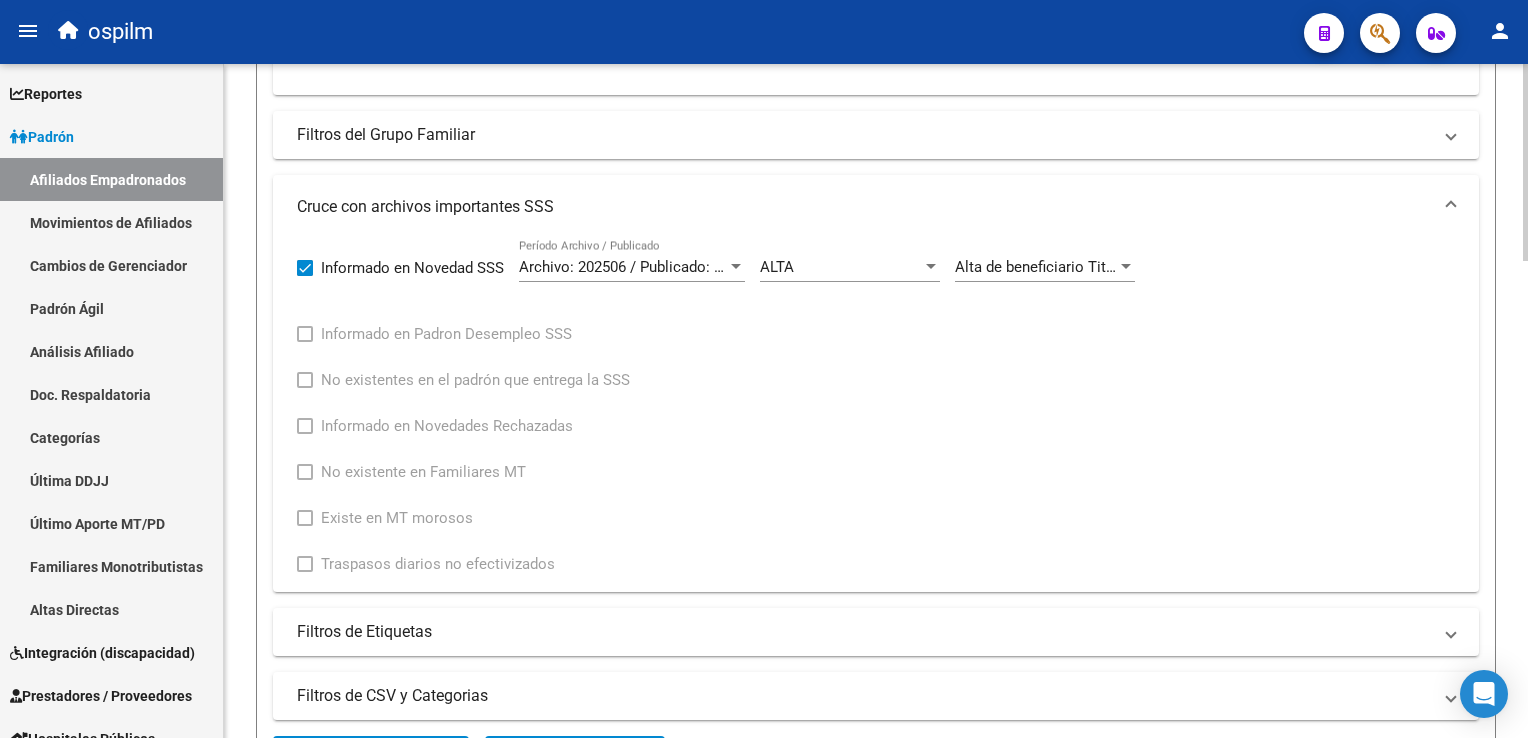 click on "PADRON -> Afiliados Empadronados  (alt+a) add  Crear Afiliado
file_download  Exportar CSV  cloud_download  Exportar CSV 2  cloud_download  Exportar GECROS  file_download  Exportar Bymovi  cloud_download  Actualizar ultimo Empleador  Filtros Id CUIL / Nombre / Apellido CUIL Titular Seleccionar Gerenciador Seleccionar Gerenciador Start date – End date Fecha Alta Desde / Hasta Start date – End date Fecha Baja Desde / Hasta Si Activo Si Titular Todos Con Alta Futura Todos Con Baja Futura Si Grupo Familiar Activo Ultimo Tipo Alta Ultimo Tipo Alta Ultimo Tipo Baja Ultimo Tipo Baja Filtros Del Titular Ultima DDJJ Ultima DDJJ Ultima DDJJ en Periodo Periodo Ultimo MtPd Sitcuil Con Sueldo Con Sueldo  Filtros del Afiliado  Edades Edades Sexo Sexo No incapacitado Discapacitado Nacionalidad Nacionalidad Provincia Provincia Estado Civil Estado Civil Start date – End date Fecha Nacimiento Desde / Hasta Todos Tiene PMI Todos Certificado Estudio Codigo Postal Localidad  Filtros del Grupo Familiar  CUIT Empleador" 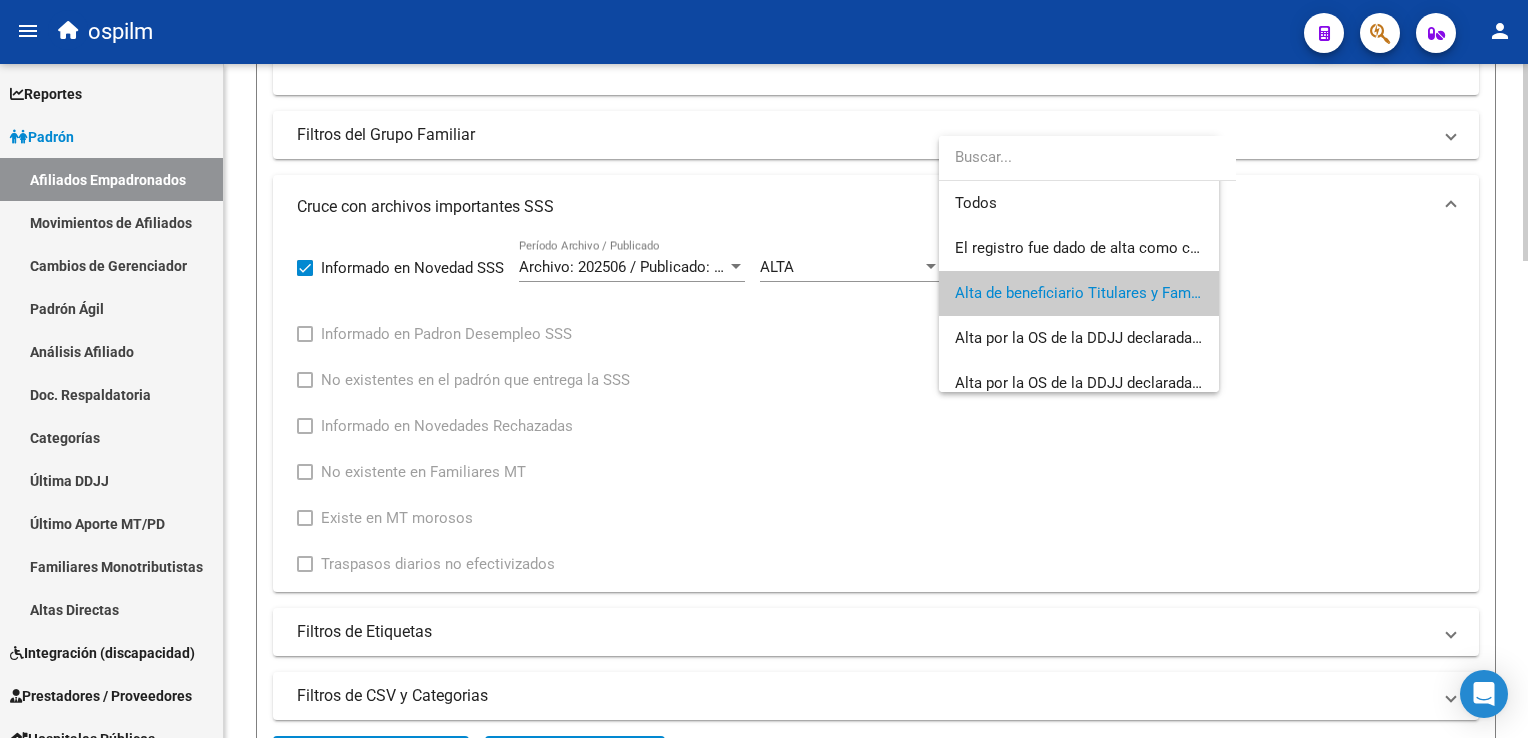 scroll, scrollTop: 29, scrollLeft: 0, axis: vertical 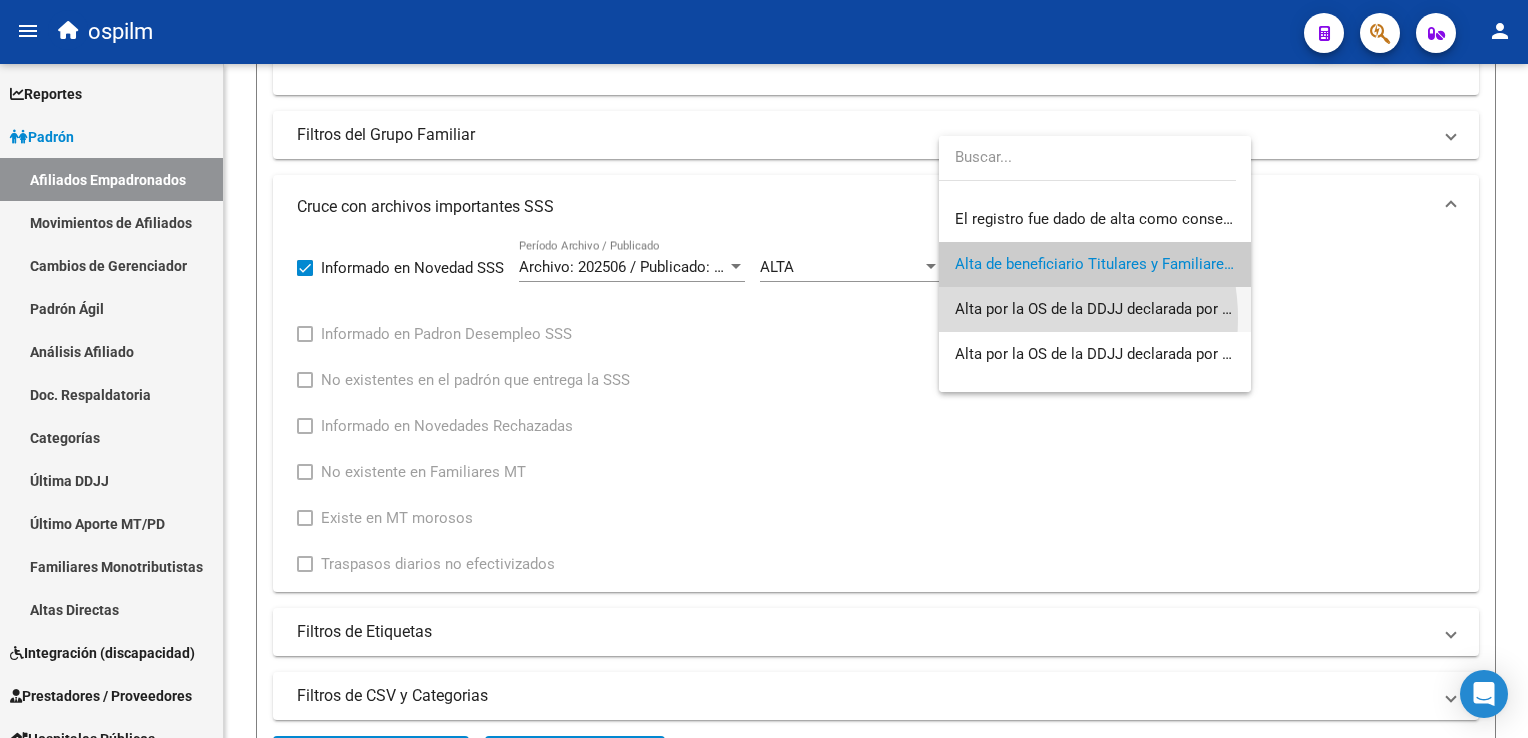 drag, startPoint x: 1054, startPoint y: 266, endPoint x: 1016, endPoint y: 318, distance: 64.40497 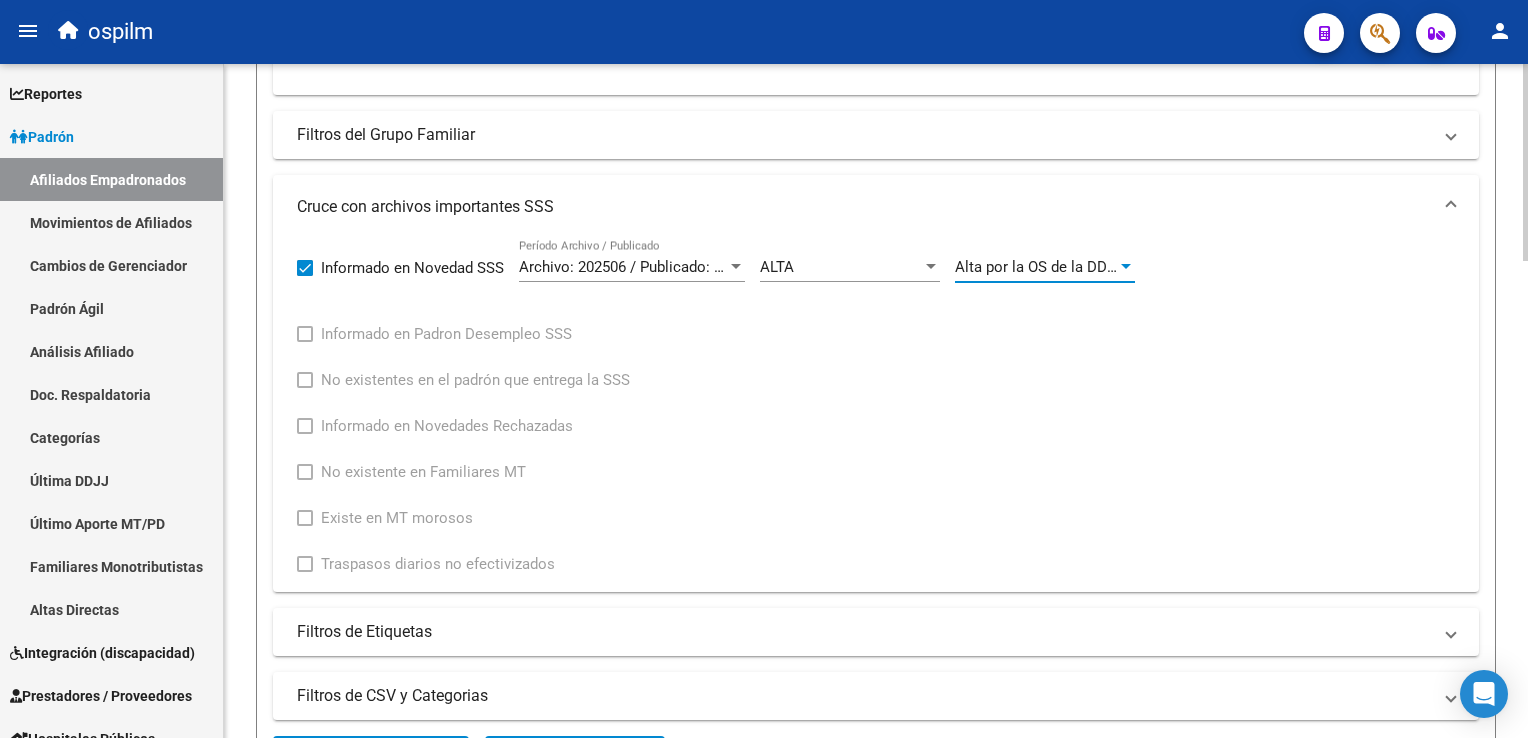 click on "Alta por la OS de la DDJJ declarada por el empleador para el mismo CUIT" at bounding box center [1200, 267] 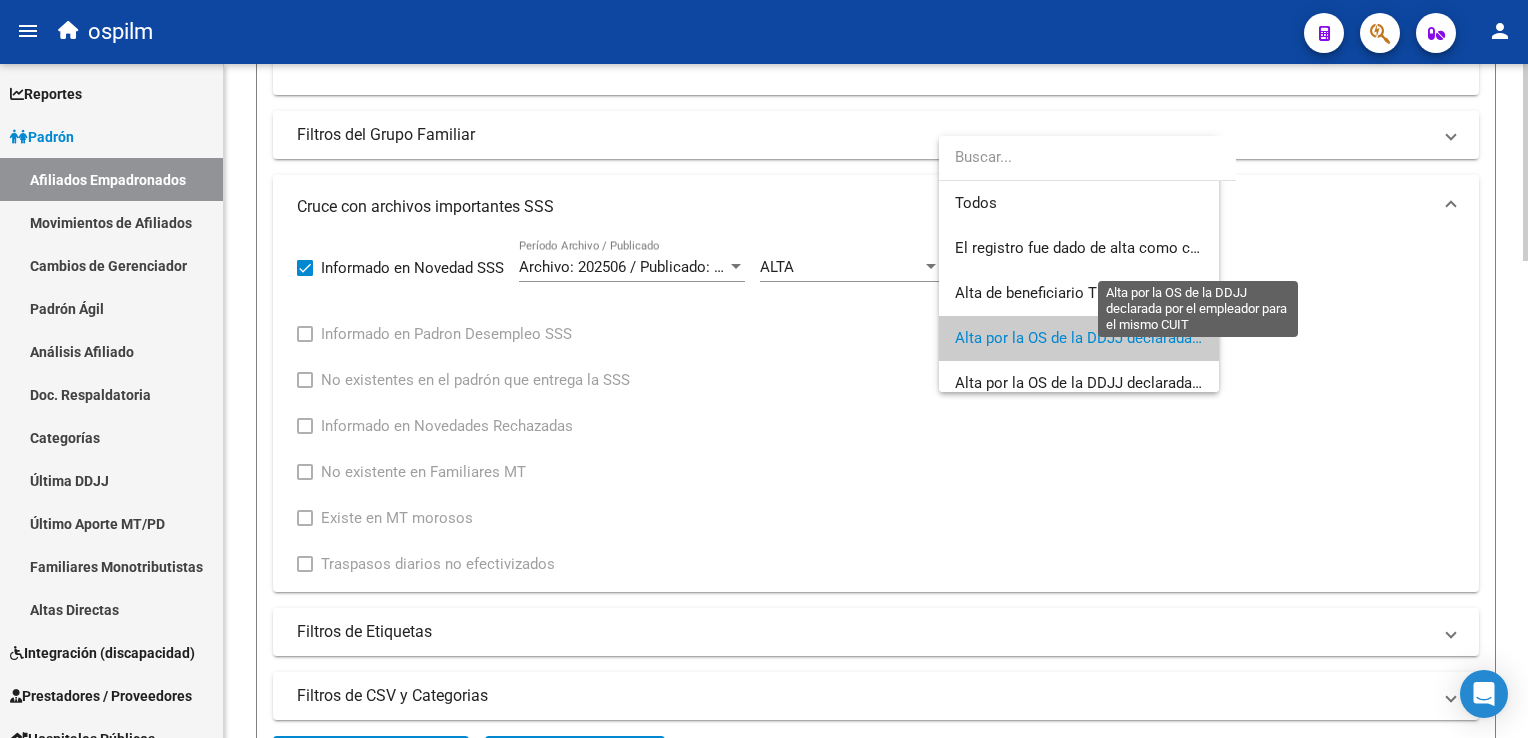 scroll, scrollTop: 74, scrollLeft: 0, axis: vertical 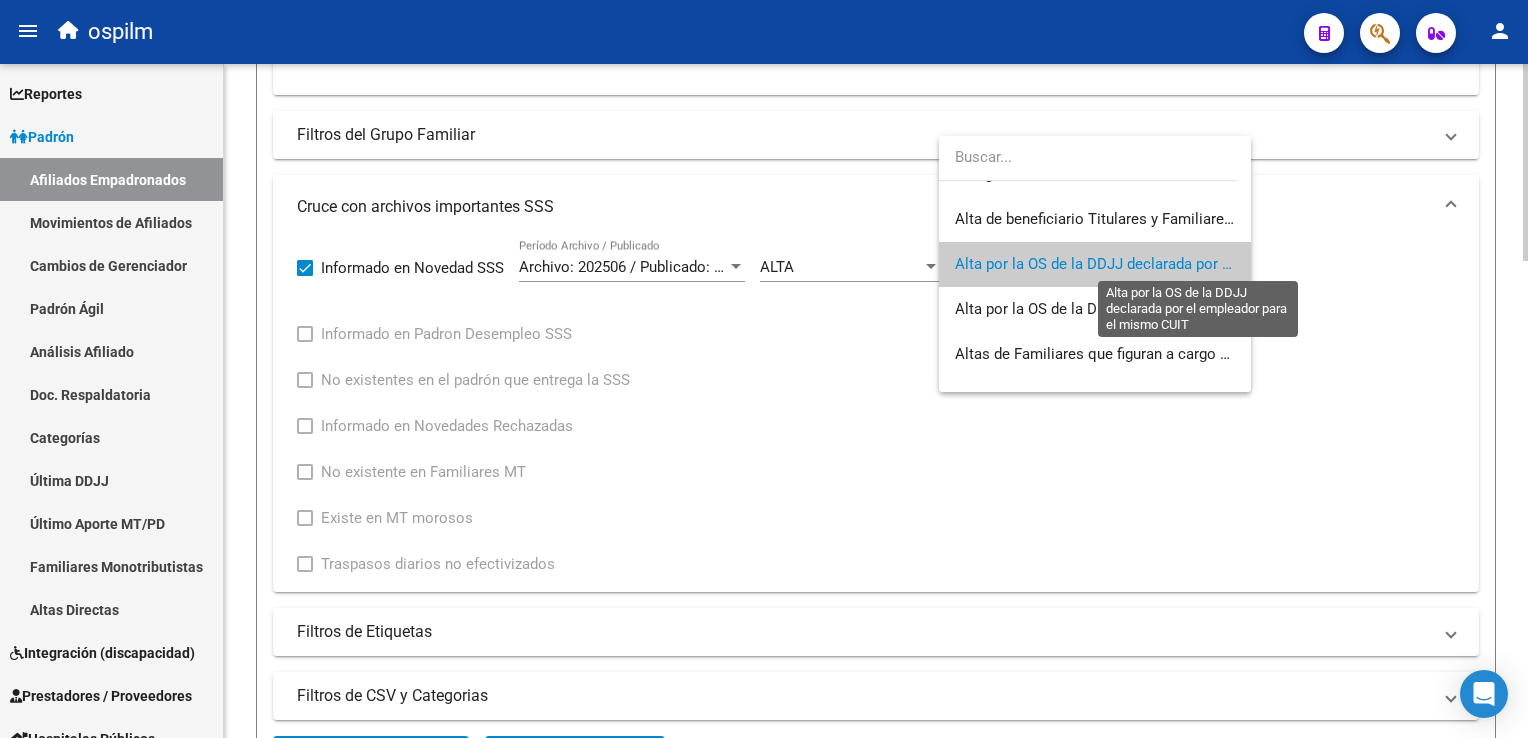 click on "Alta por la OS de la DDJJ declarada por el empleador para el mismo CUIT" at bounding box center (1200, 264) 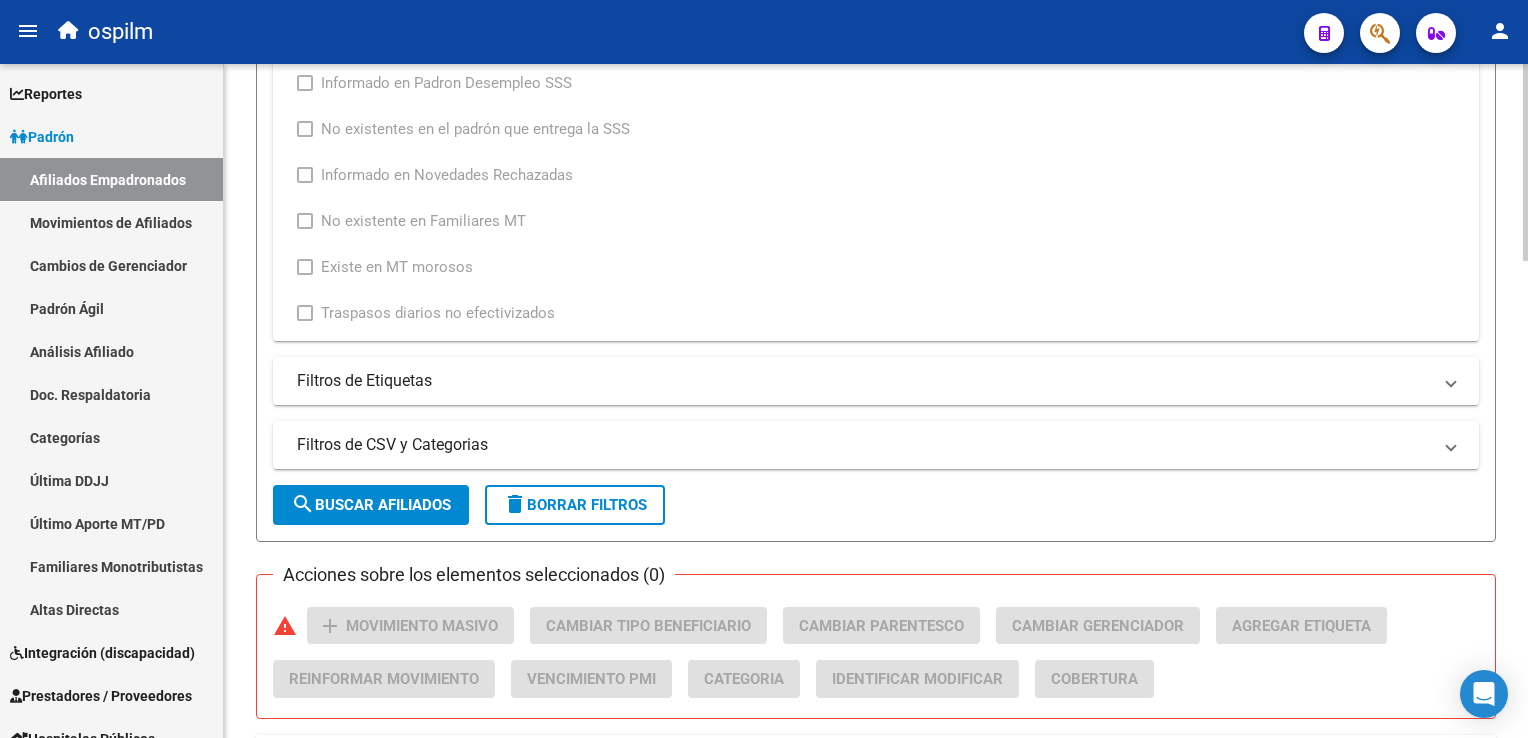 click on "menu   ospilm  person    Firma Express     Reportes Ingresos Devengados Análisis Histórico Detalles Transferencias RG sin DDJJ Detalles por CUIL RG Detalles - MT/PD MT morosos Egresos Devengados Comprobantes Recibidos Facturación Apócrifa Auditorías x Área Auditorías x Usuario Ítems de Auditorías x Usuario Padrón Traspasos x O.S. Traspasos x Gerenciador Traspasos x Provincia Nuevos Aportantes Métricas - Padrón SSS Métricas - Crecimiento Población    Padrón Afiliados Empadronados Movimientos de Afiliados Cambios de Gerenciador Padrón Ágil Análisis Afiliado Doc. Respaldatoria Categorías Última DDJJ Último Aporte MT/PD Familiares Monotributistas Altas Directas    Integración (discapacidad) Certificado Discapacidad    Prestadores / Proveedores Facturas - Listado/Carga Facturas Sin Auditar Facturas - Documentación Pagos x Transferencia Auditorías - Listado Auditorías - Comentarios Auditorías - Cambios Área Auditoría - Ítems Prestadores - Listado Prestadores - Docu. Actas" at bounding box center (764, 369) 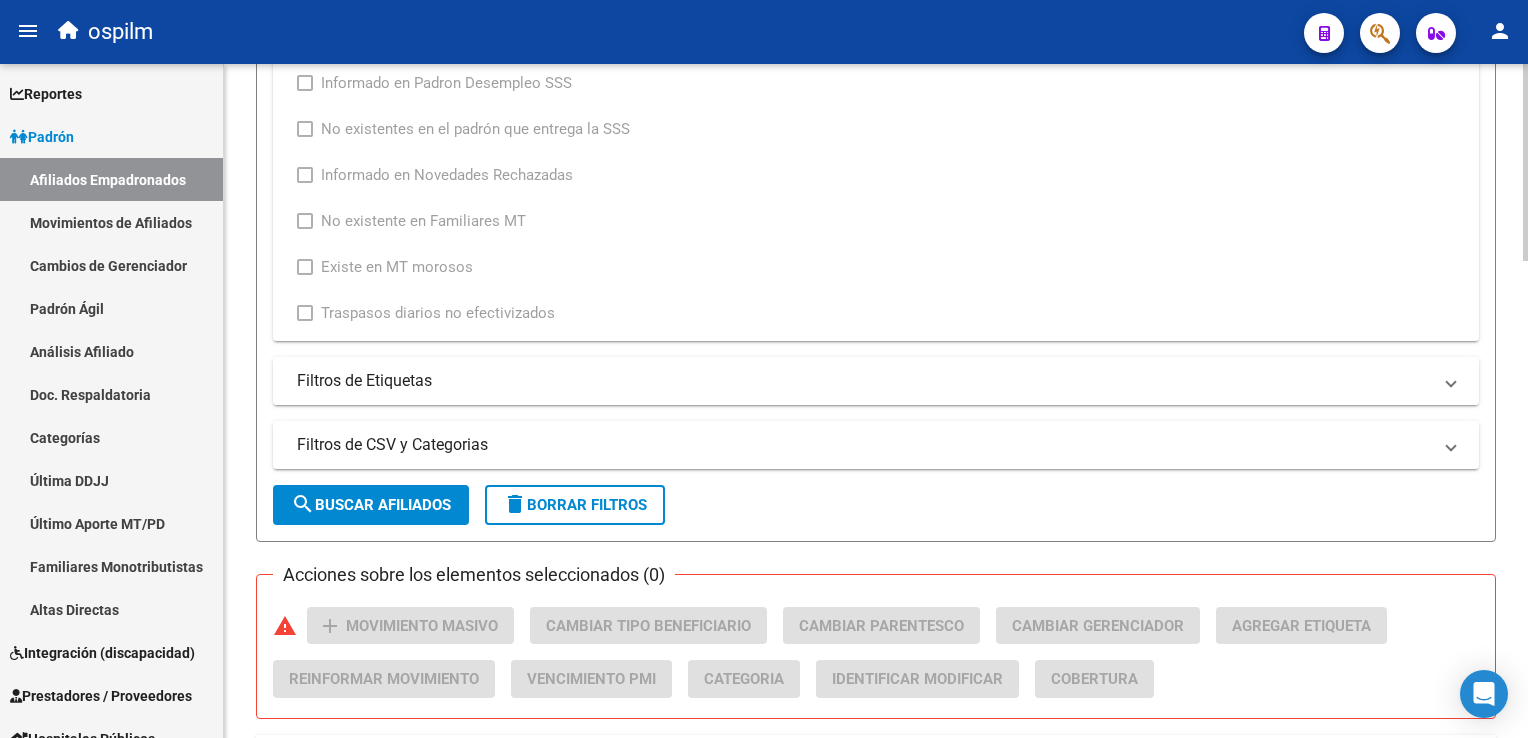 scroll, scrollTop: 966, scrollLeft: 0, axis: vertical 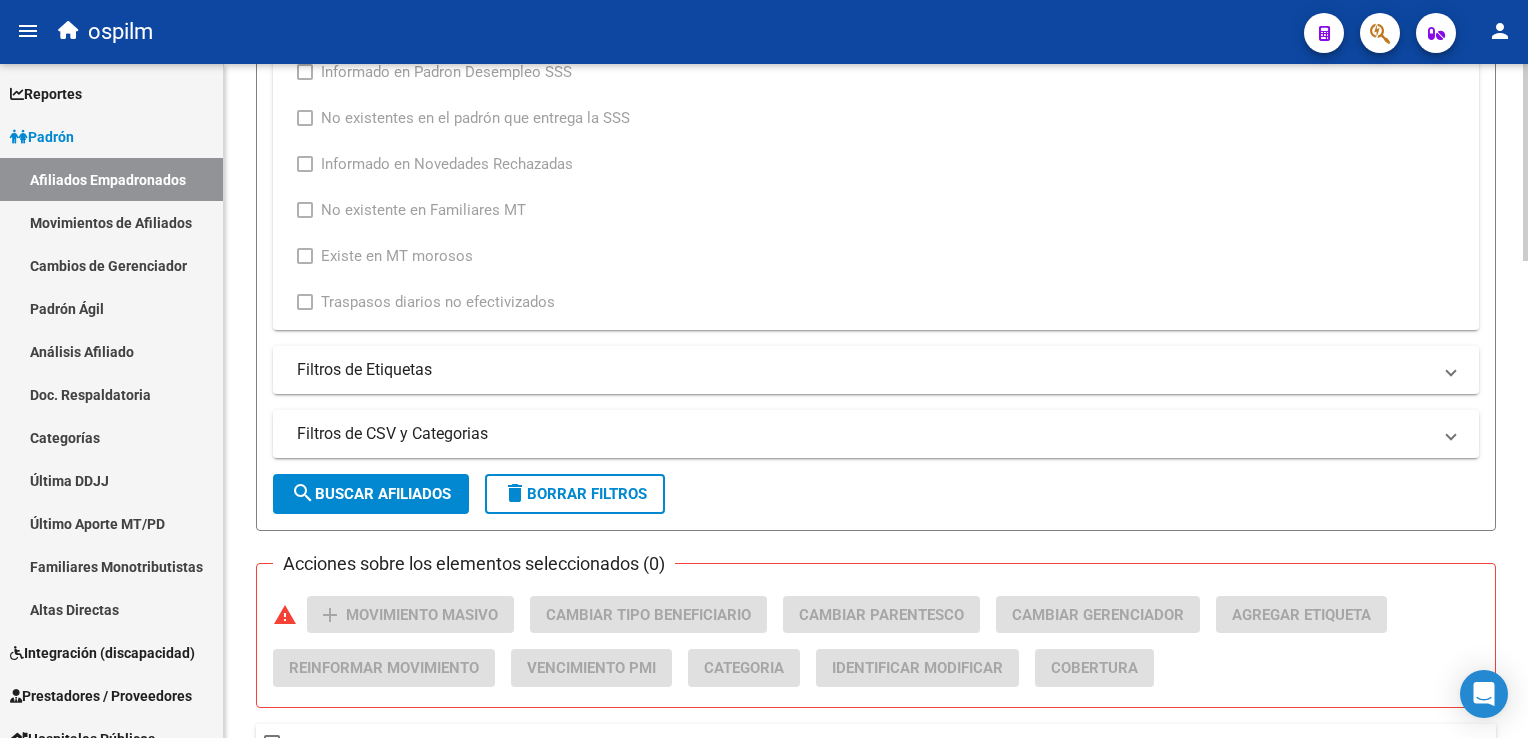click on "search  Buscar Afiliados" 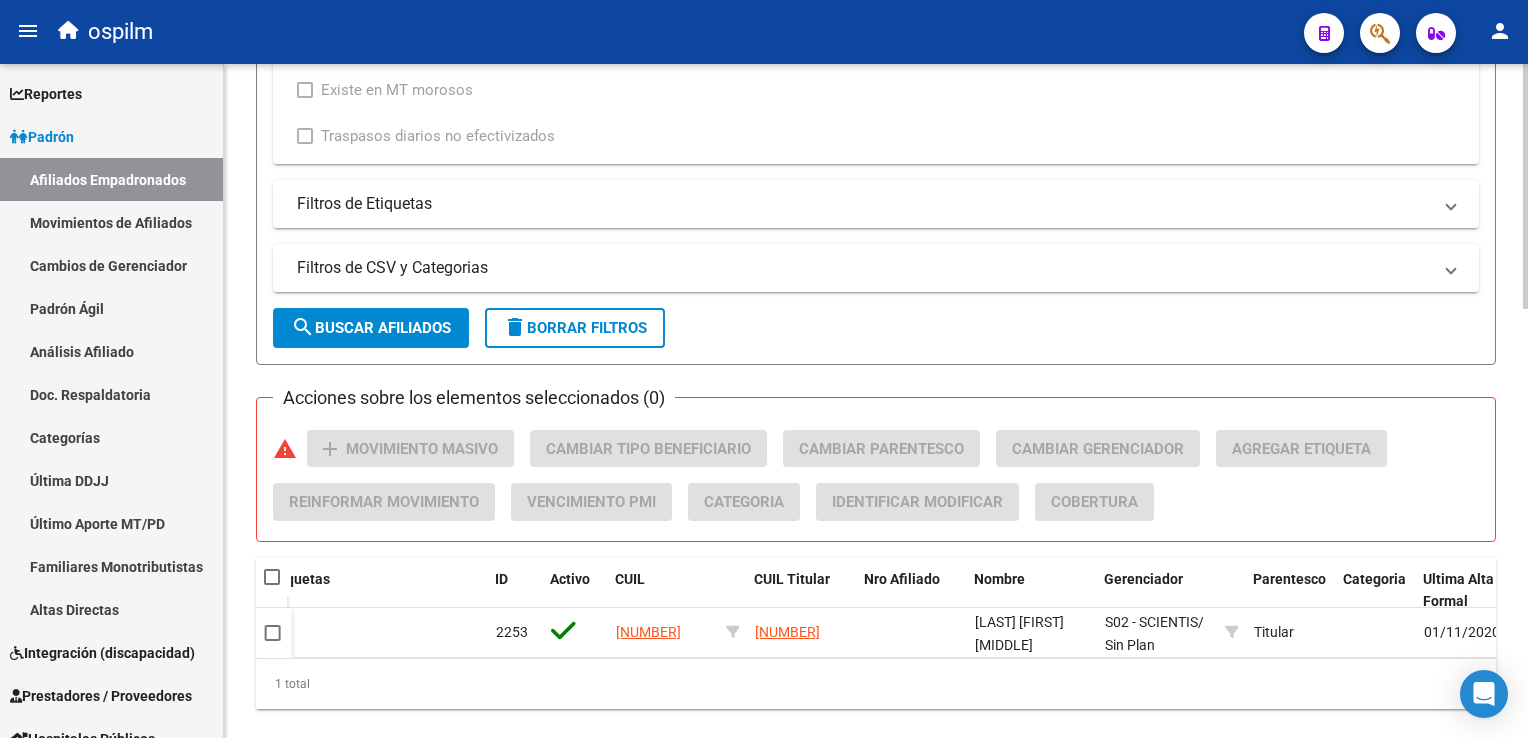 scroll, scrollTop: 1177, scrollLeft: 0, axis: vertical 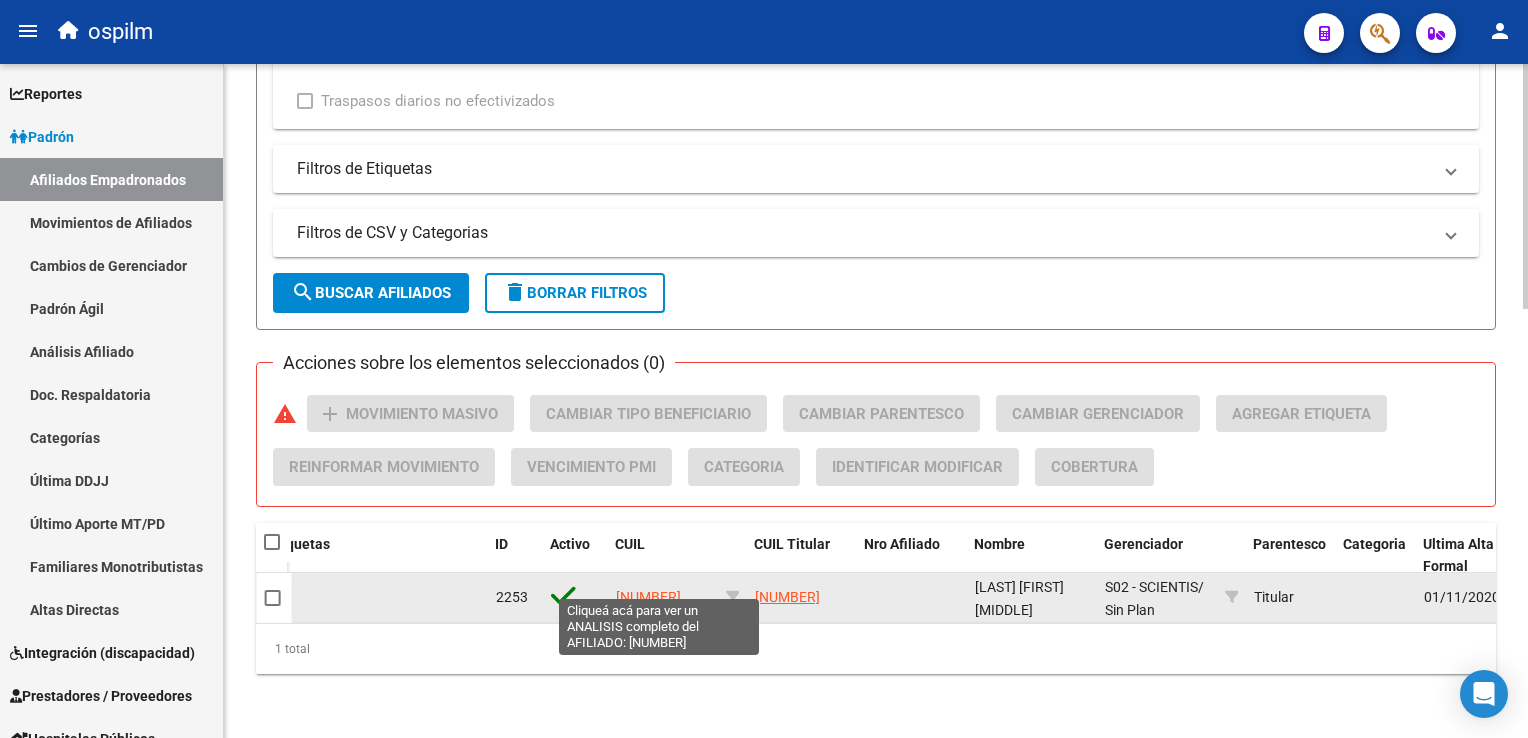 click on "[NUMBER]" 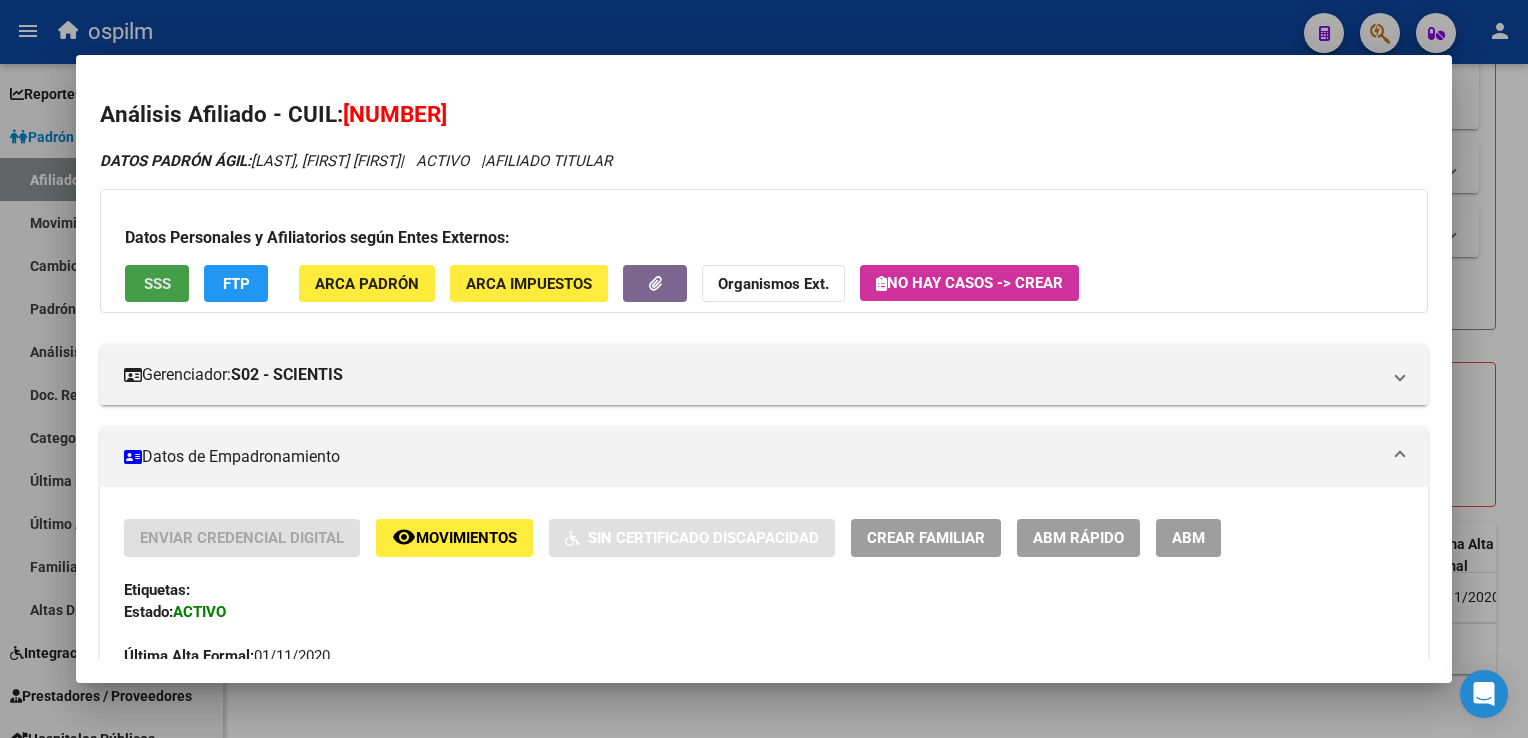click on "SSS" at bounding box center (157, 284) 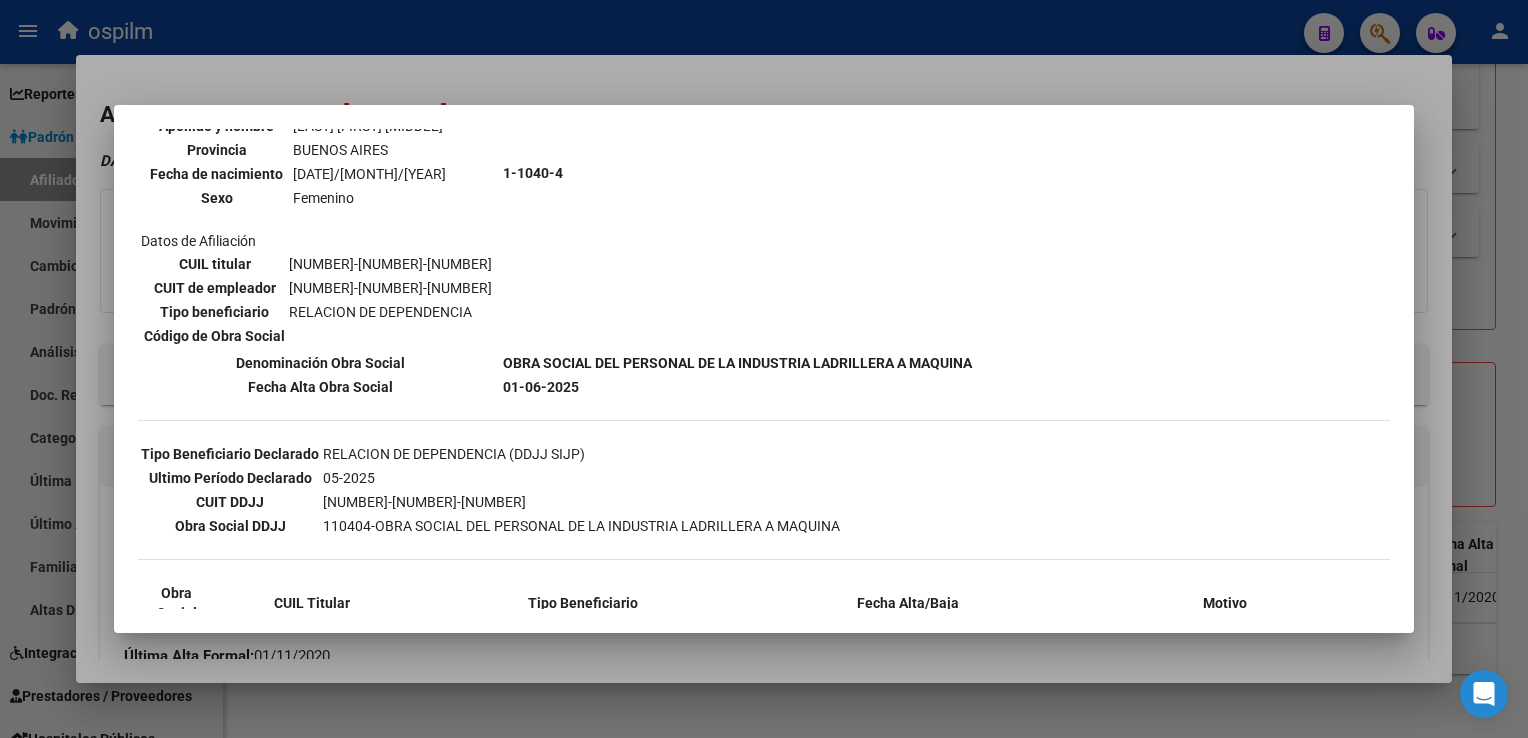 scroll, scrollTop: 252, scrollLeft: 0, axis: vertical 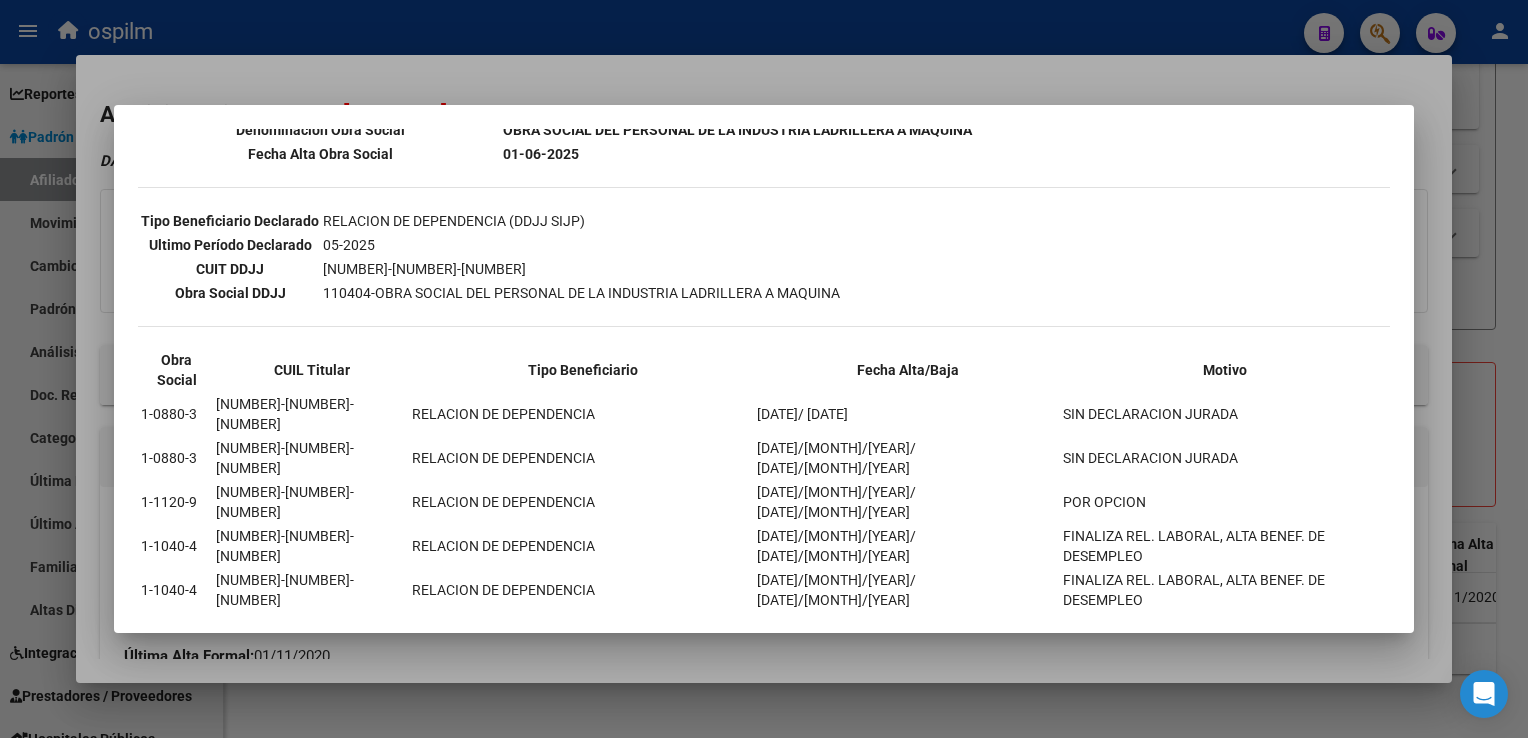 click at bounding box center (764, 369) 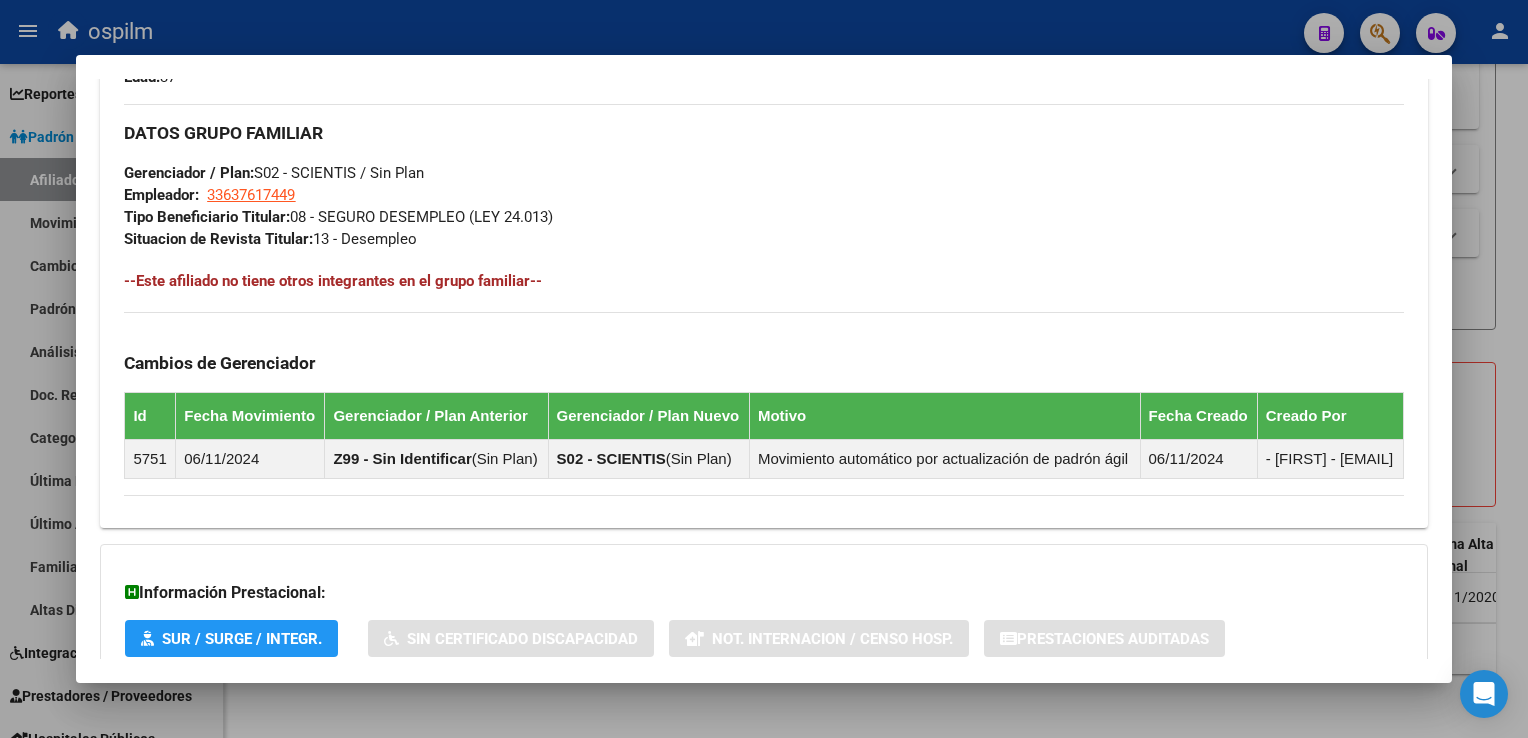scroll, scrollTop: 1107, scrollLeft: 0, axis: vertical 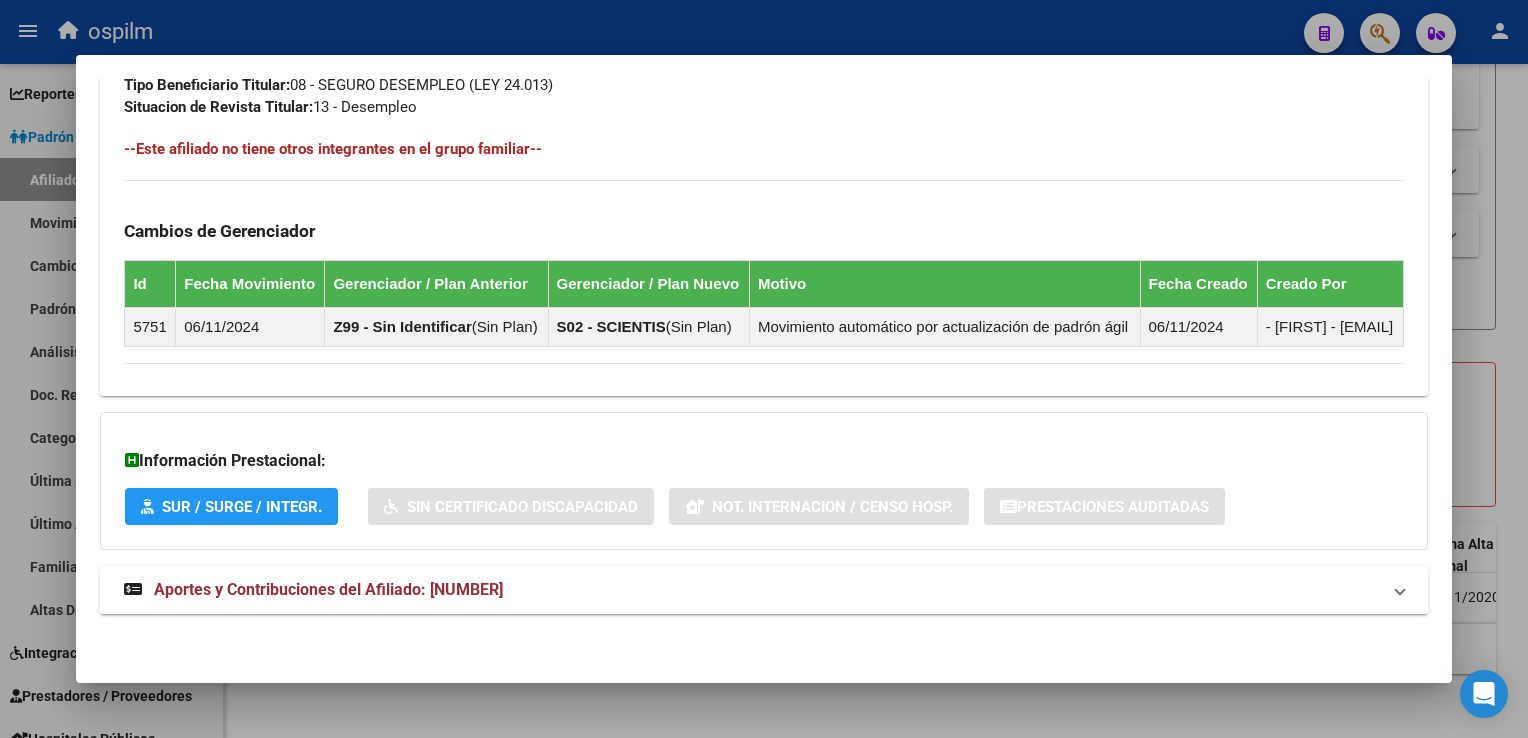 click on "Aportes y Contribuciones del Afiliado: [NUMBER]" at bounding box center [328, 589] 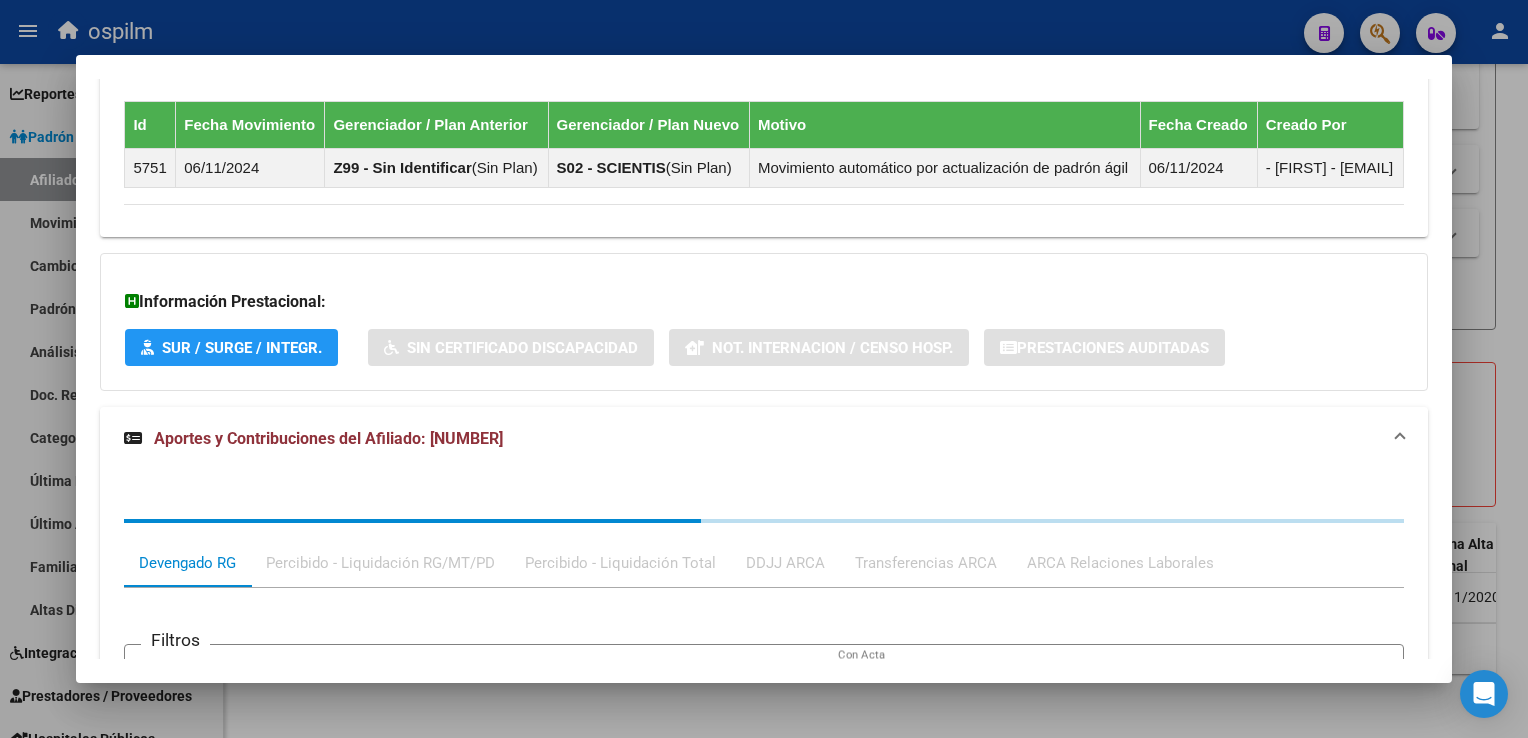 scroll, scrollTop: 1607, scrollLeft: 0, axis: vertical 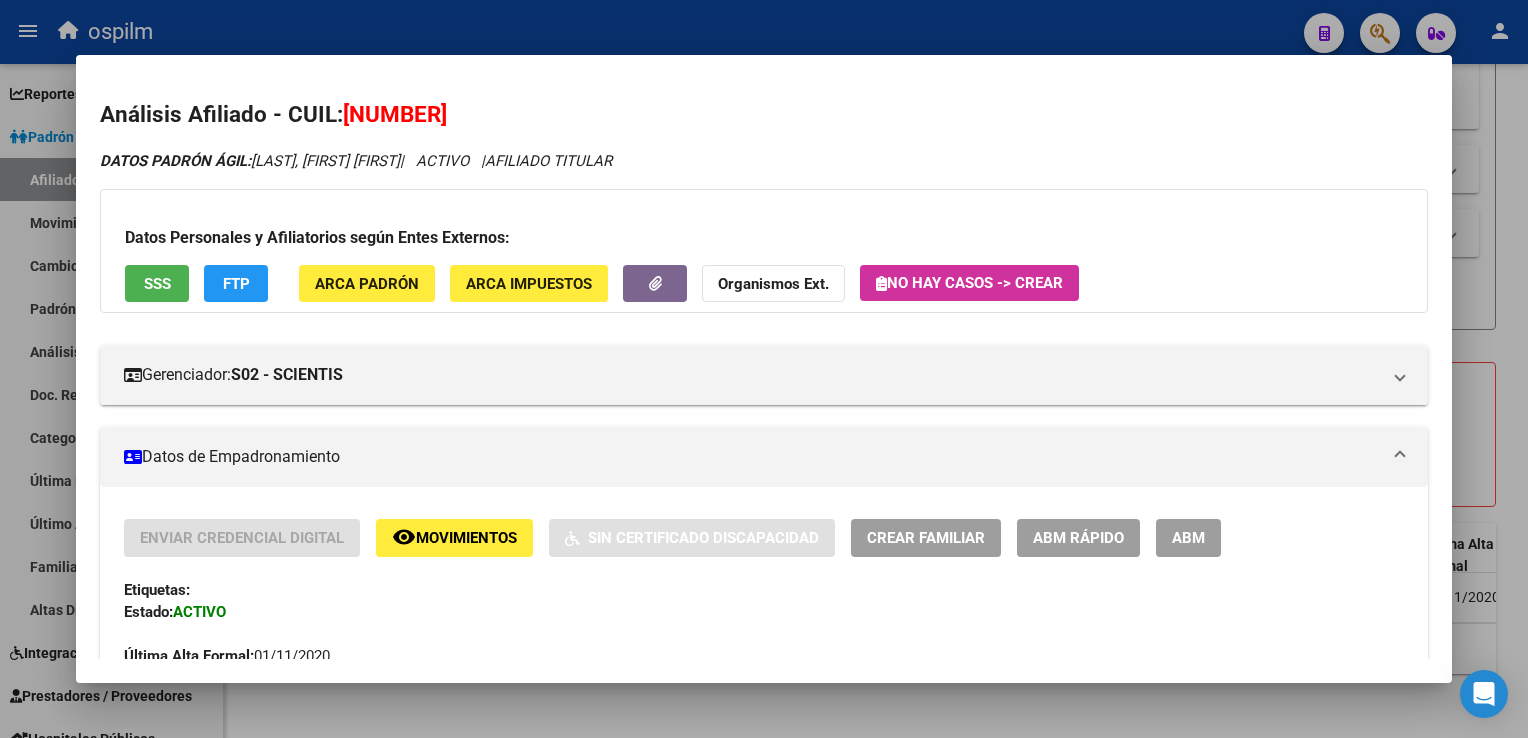 drag, startPoint x: 513, startPoint y: 110, endPoint x: 345, endPoint y: 119, distance: 168.2409 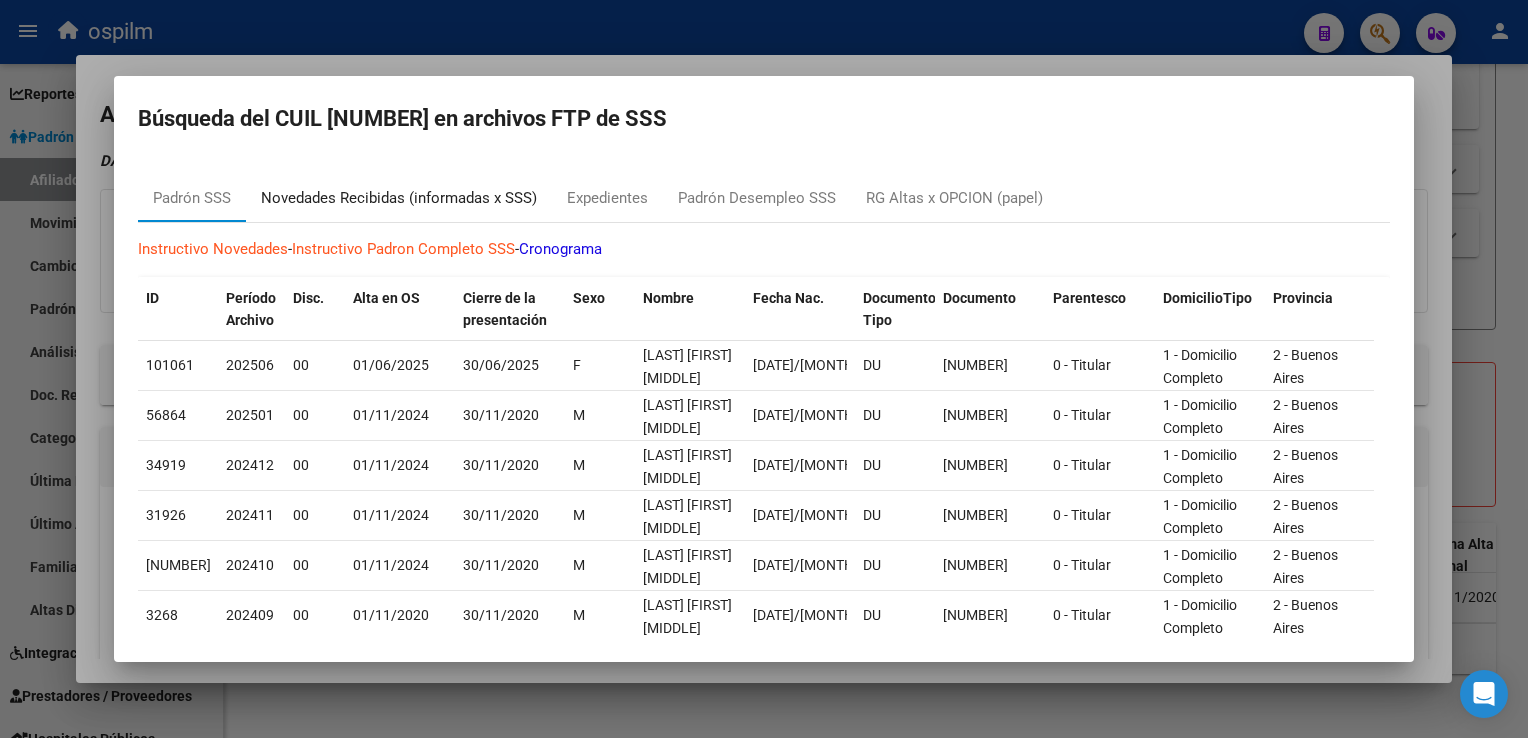 click on "Novedades Recibidas (informadas x SSS)" at bounding box center [399, 198] 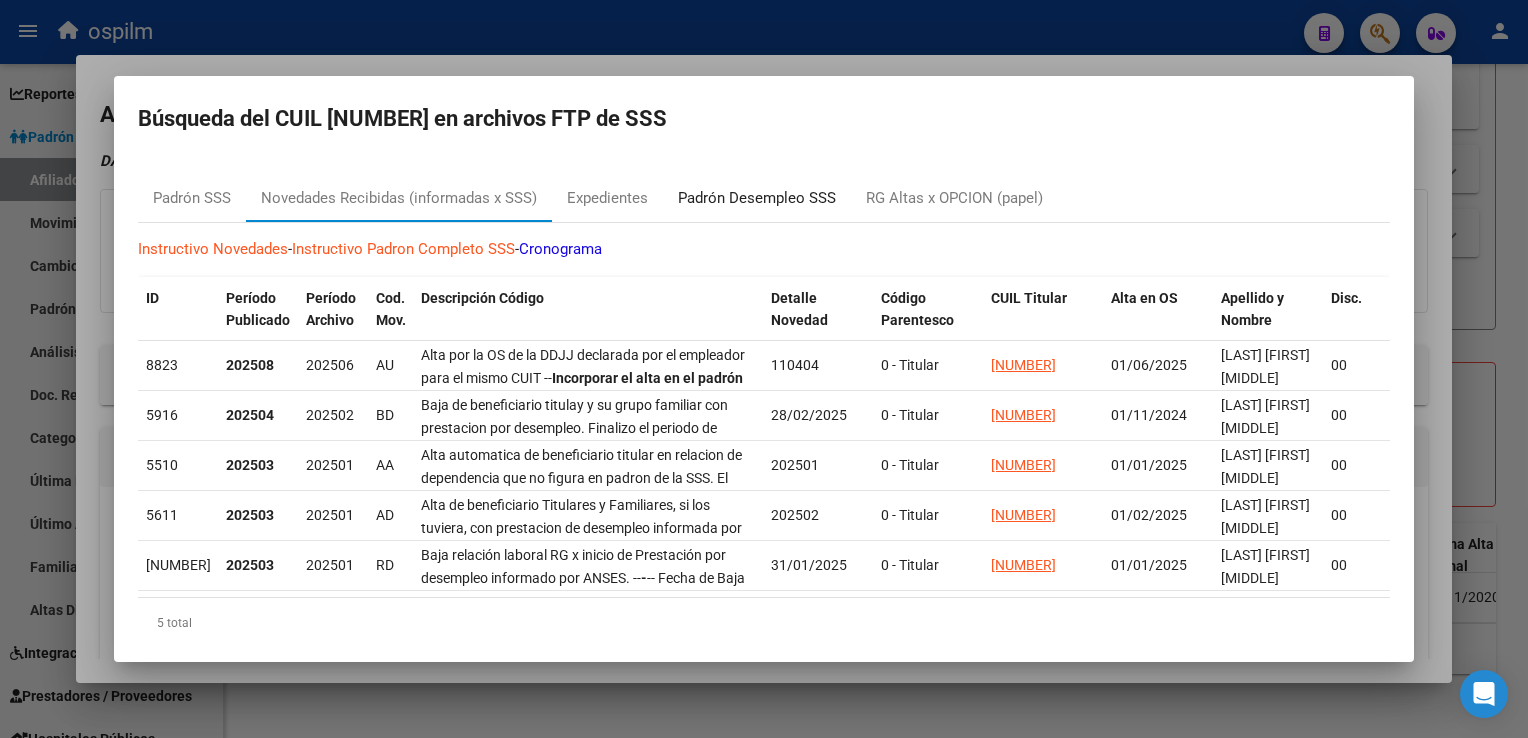click on "Padrón Desempleo SSS" at bounding box center [757, 198] 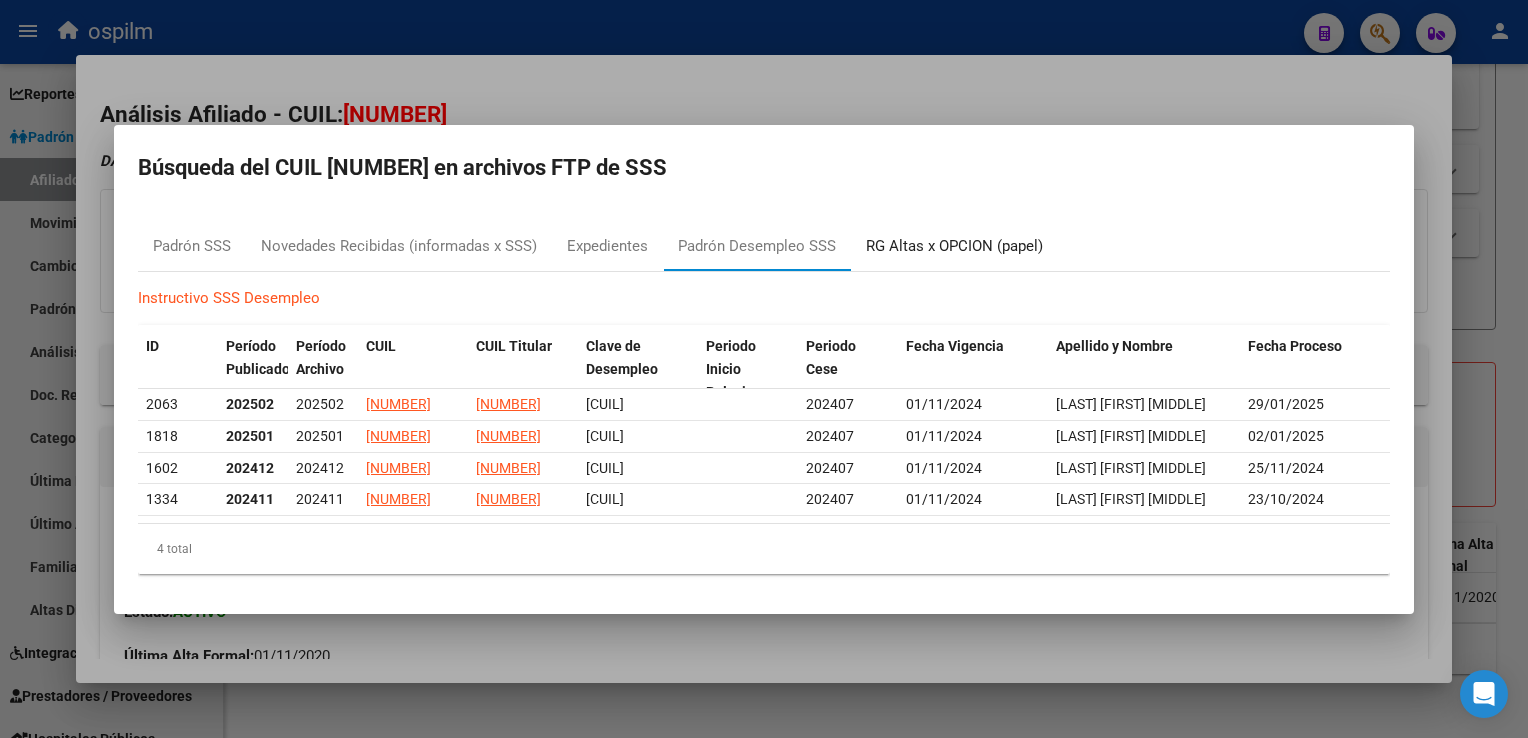 click on "RG Altas x OPCION (papel)" at bounding box center (954, 246) 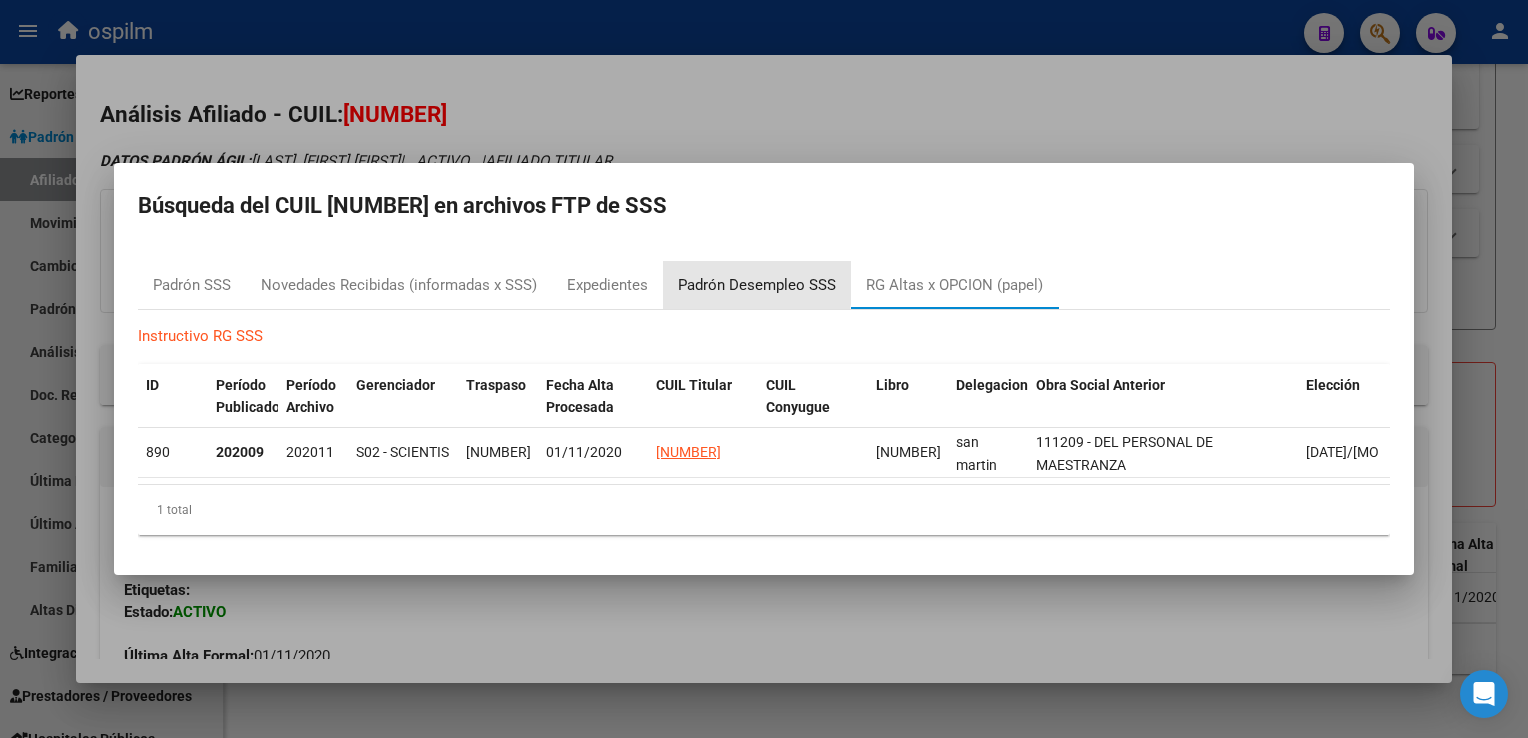 click on "Padrón Desempleo SSS" at bounding box center [757, 285] 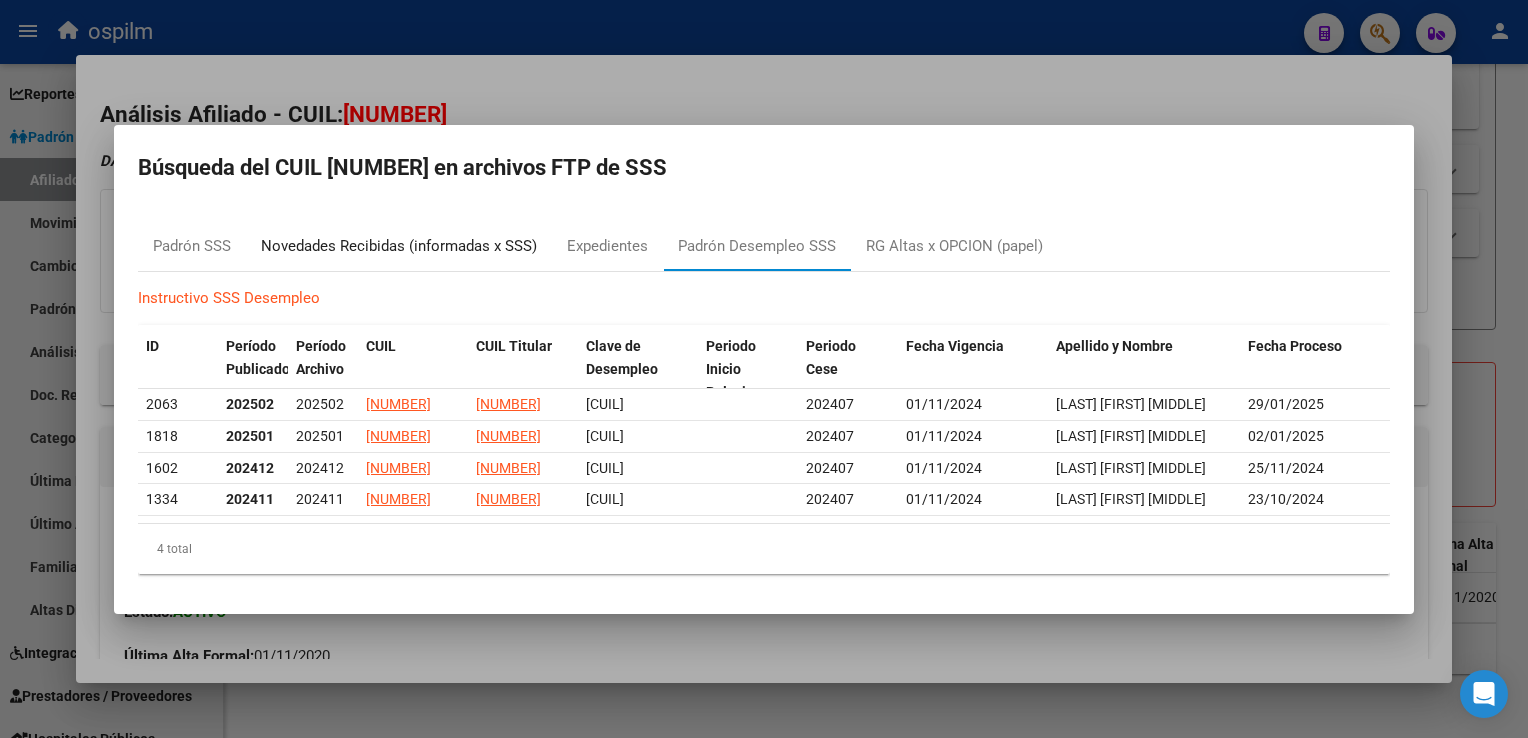 click on "Novedades Recibidas (informadas x SSS)" at bounding box center (399, 246) 